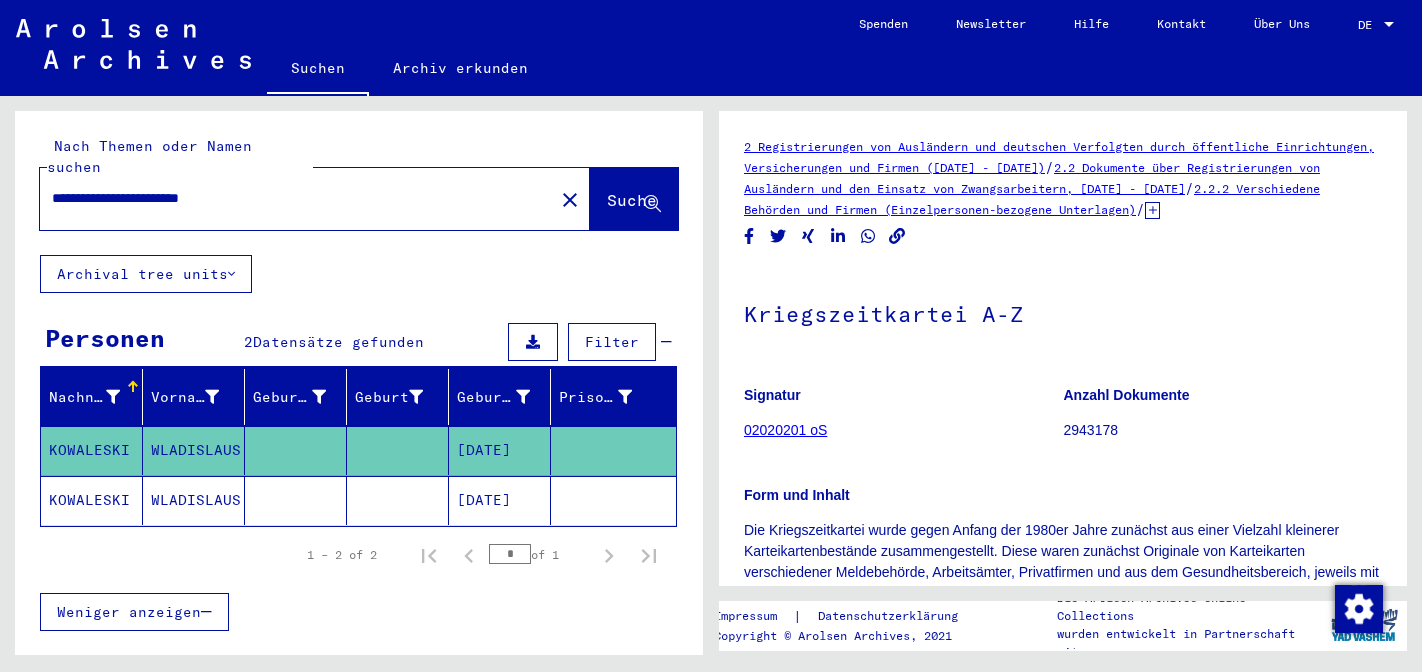 scroll, scrollTop: 0, scrollLeft: 0, axis: both 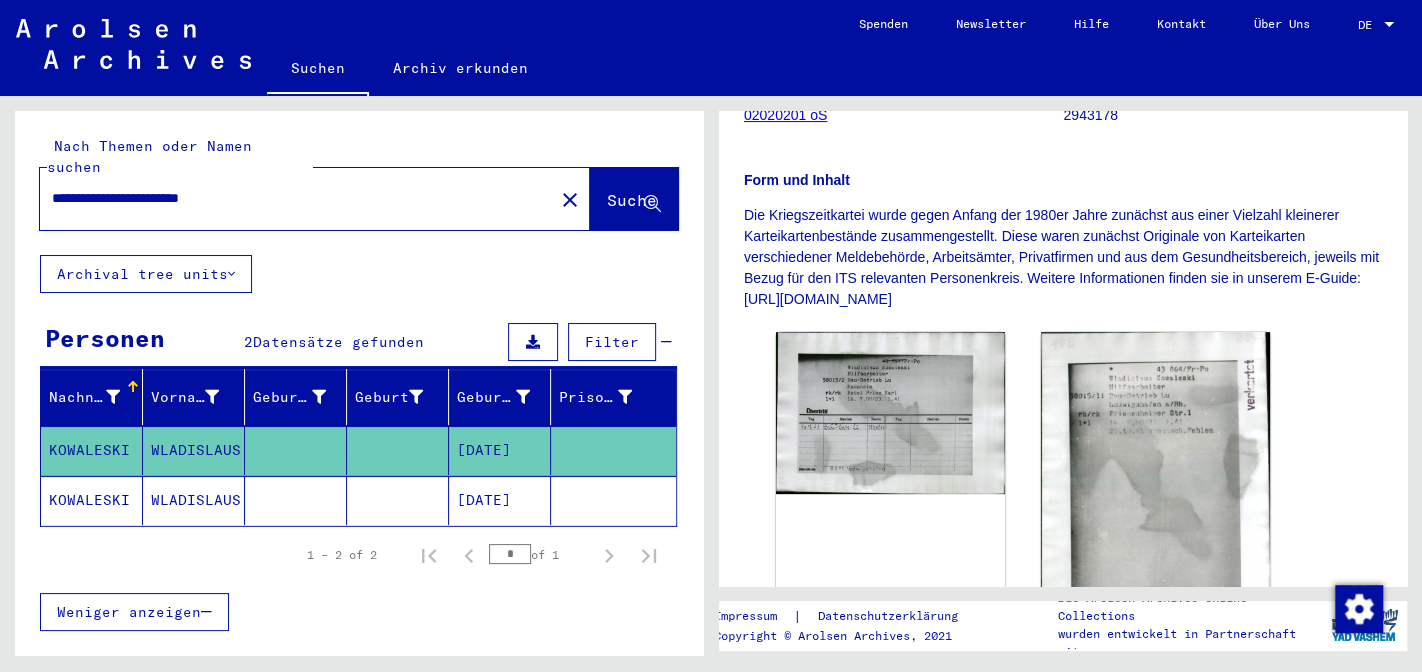 click on "**********" at bounding box center (297, 198) 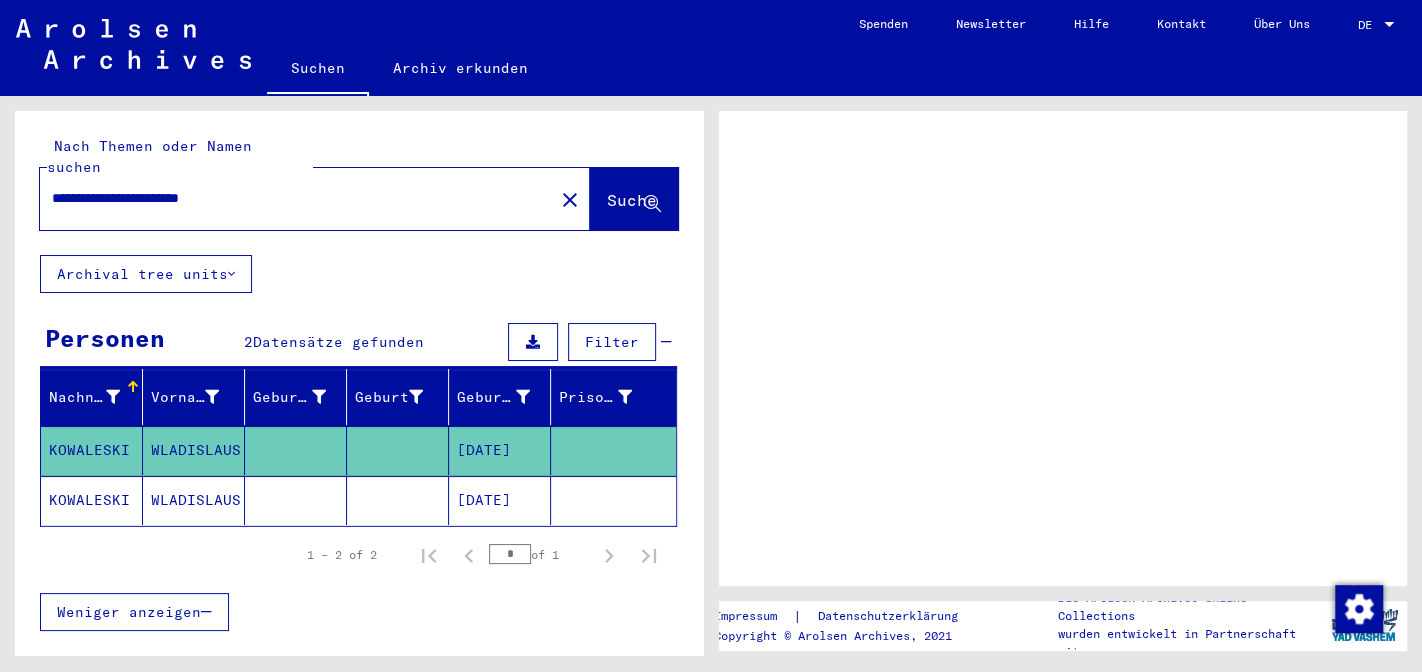 scroll, scrollTop: 0, scrollLeft: 0, axis: both 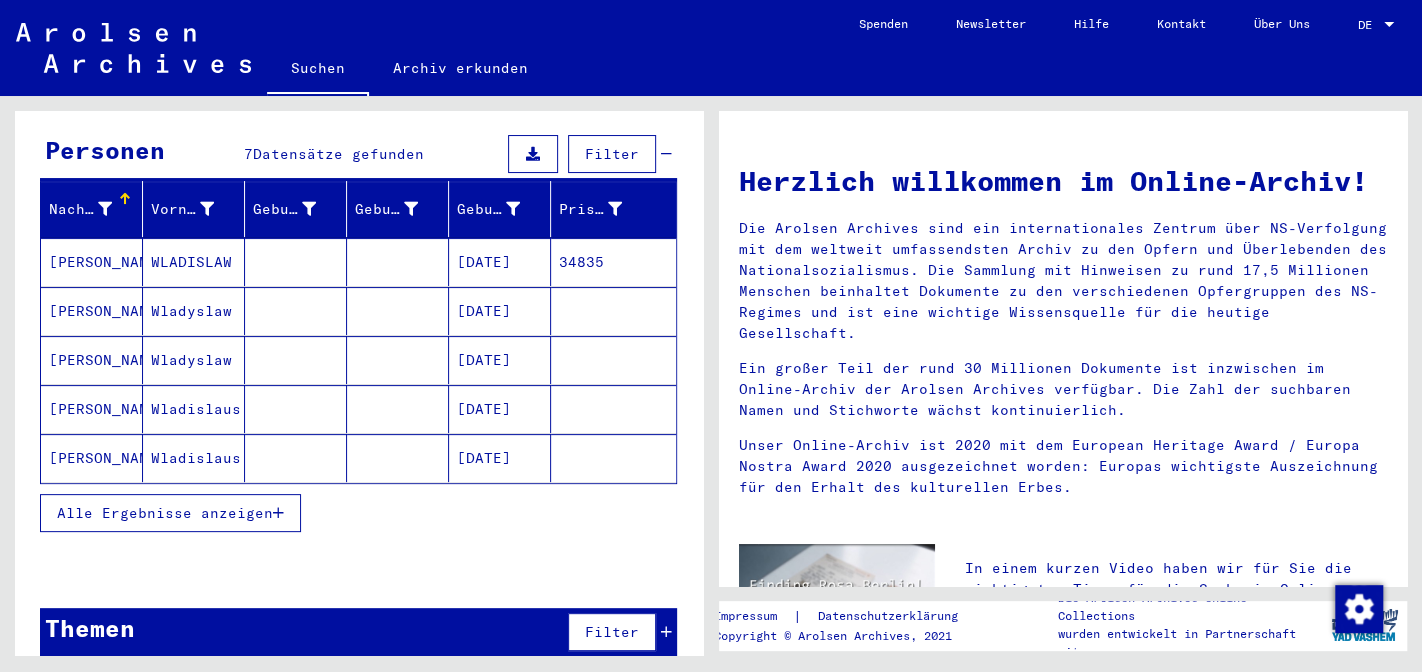 click on "Alle Ergebnisse anzeigen" at bounding box center [170, 513] 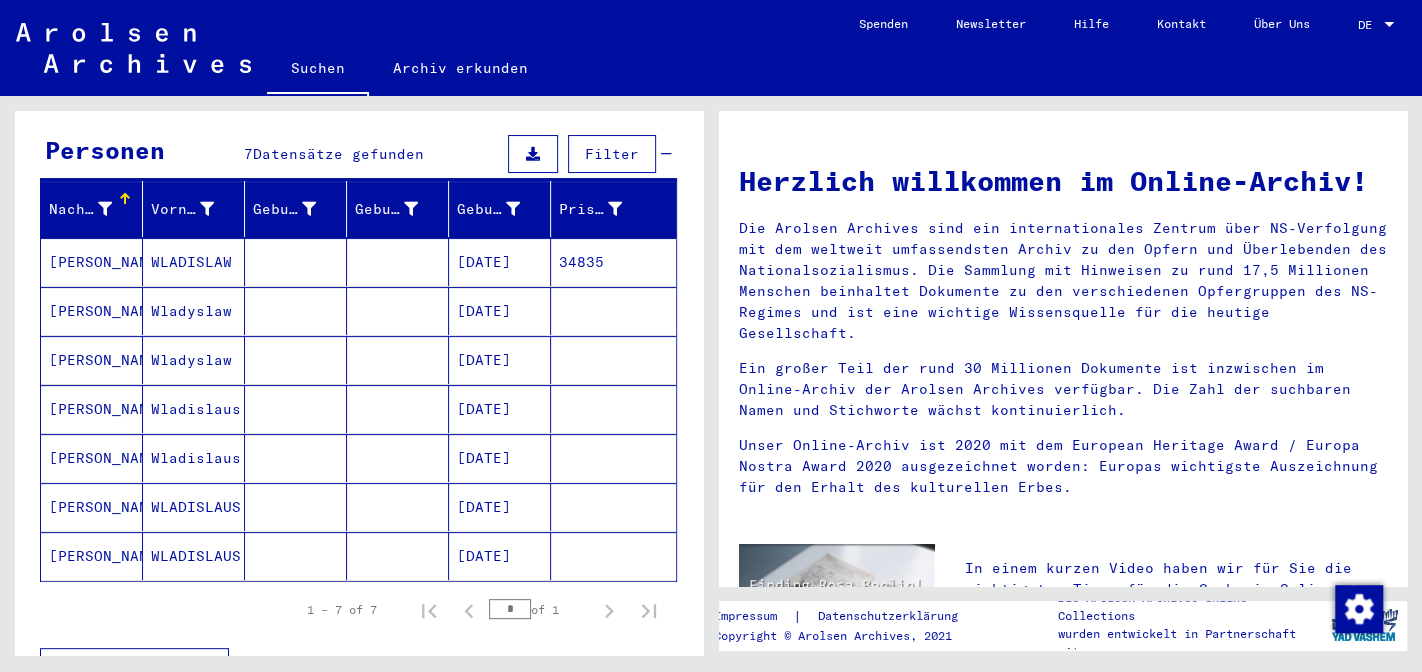 click on "[PERSON_NAME]" at bounding box center [92, 458] 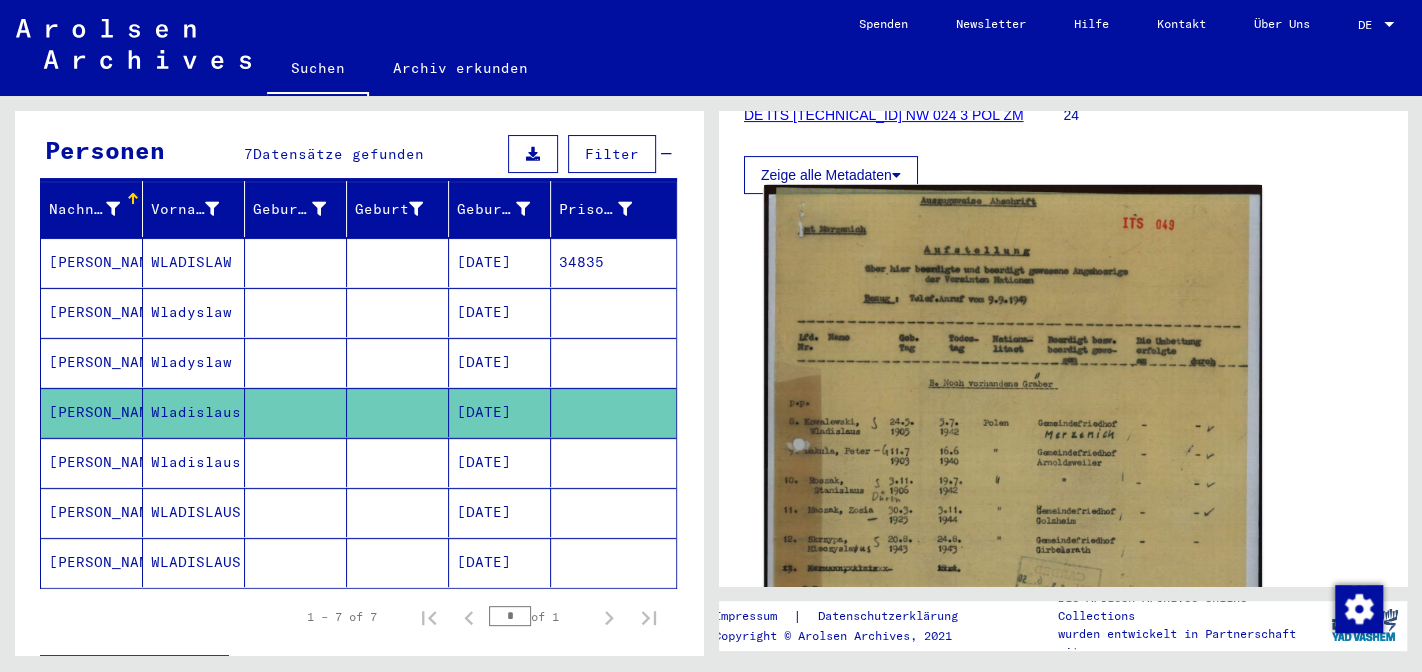 scroll, scrollTop: 420, scrollLeft: 0, axis: vertical 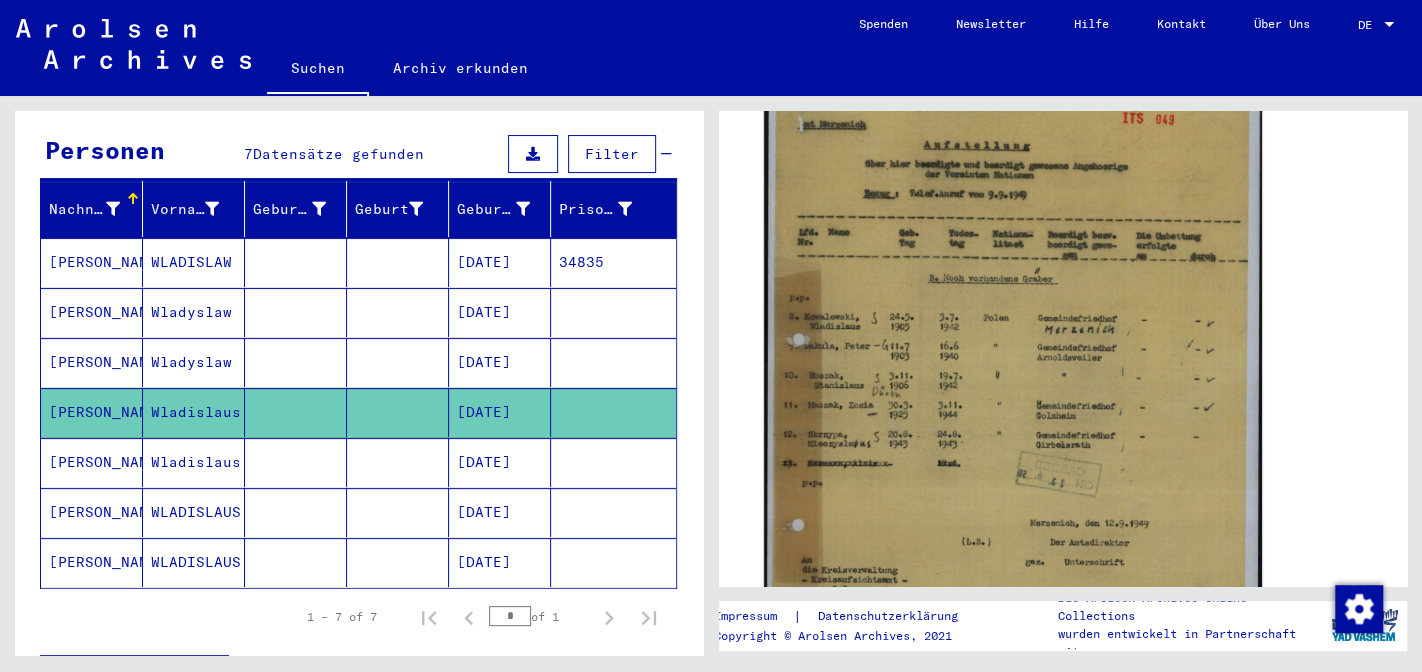 click 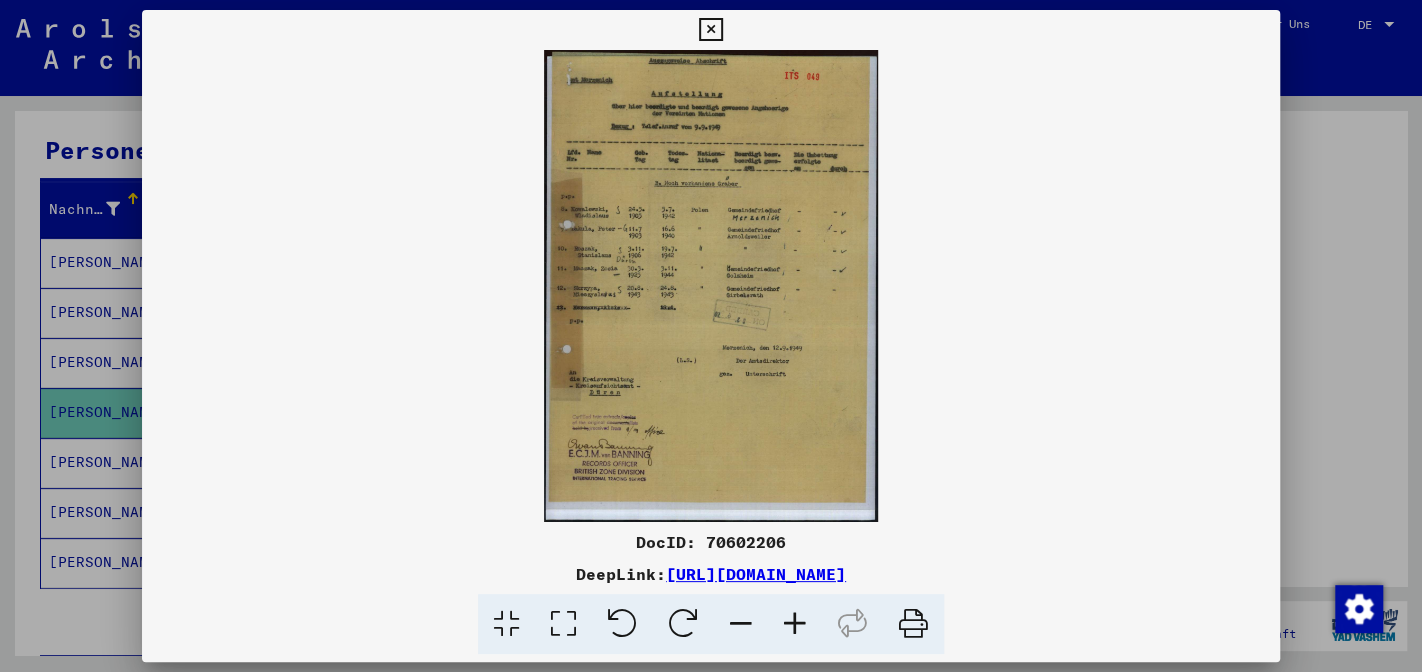 click at bounding box center (795, 624) 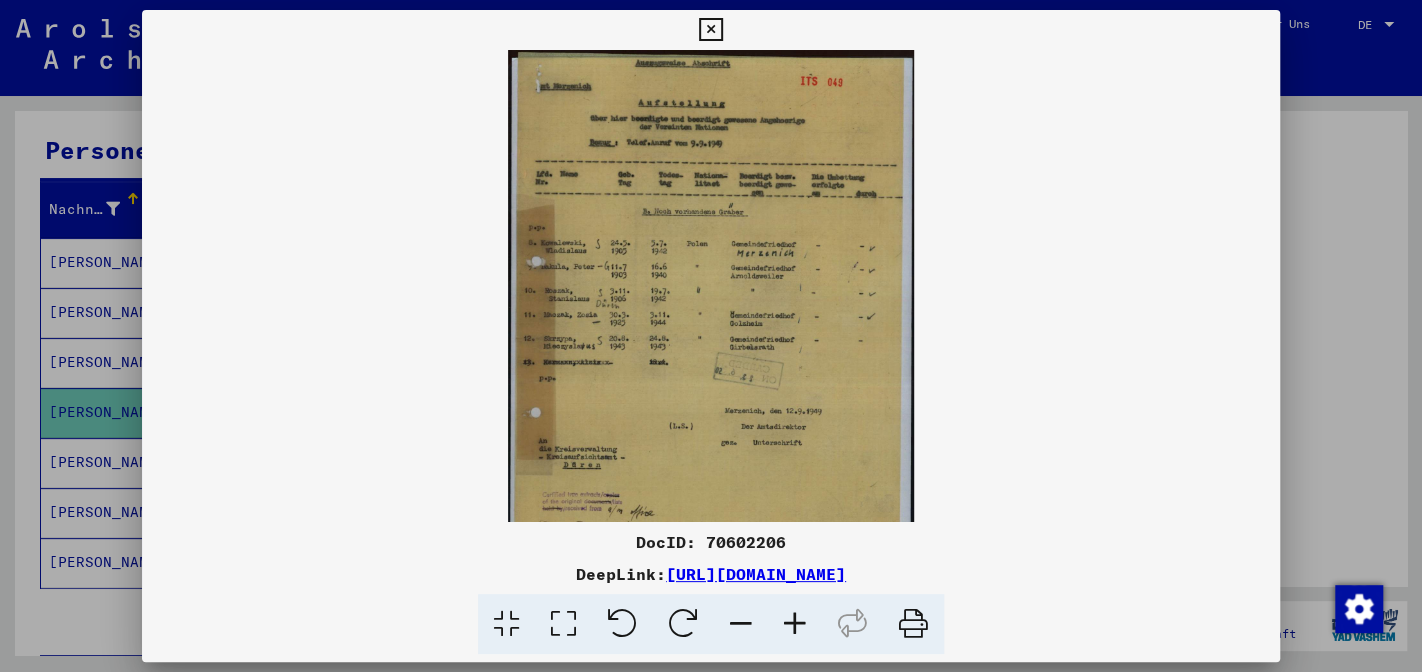 click at bounding box center (795, 624) 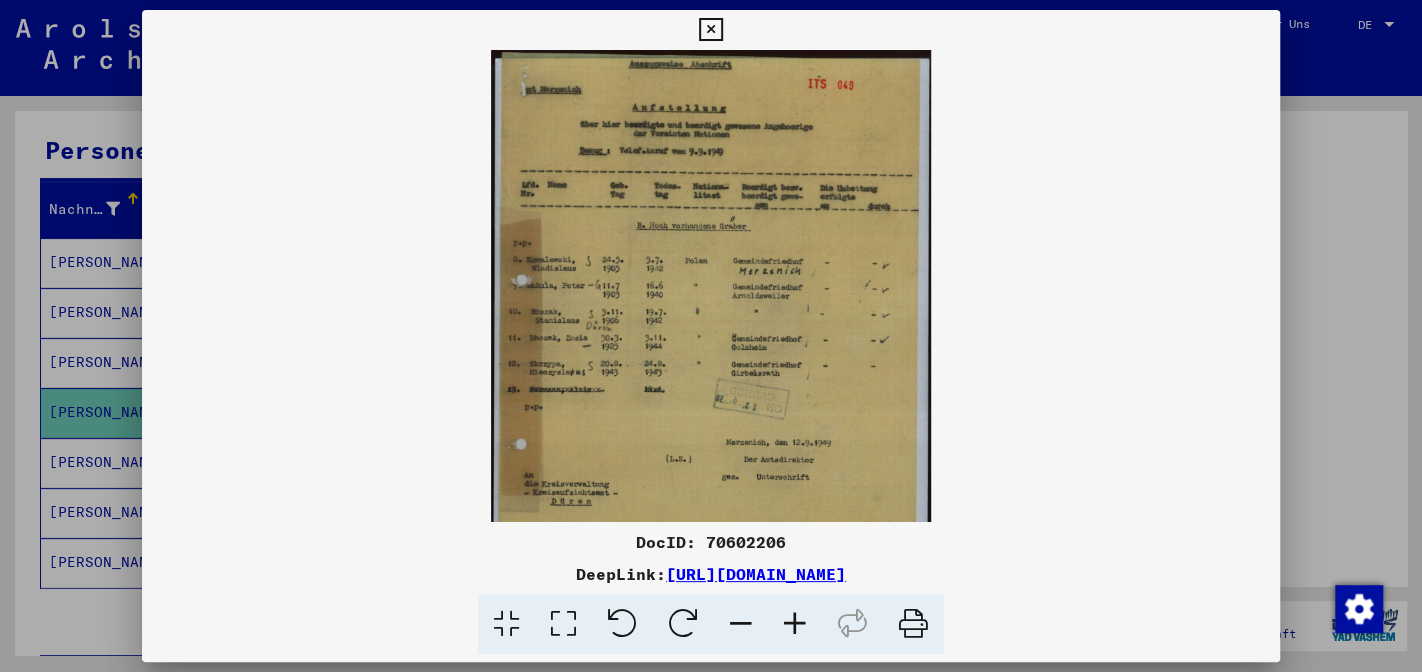 click at bounding box center (795, 624) 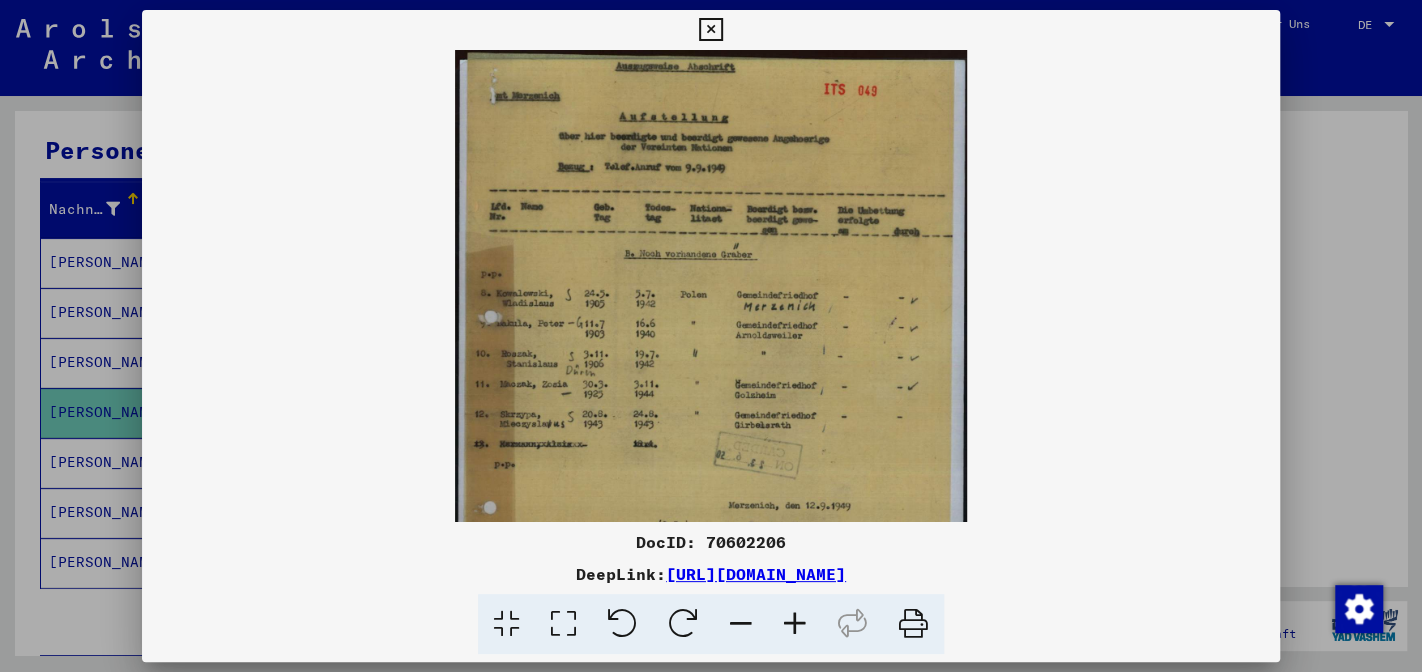 click at bounding box center (795, 624) 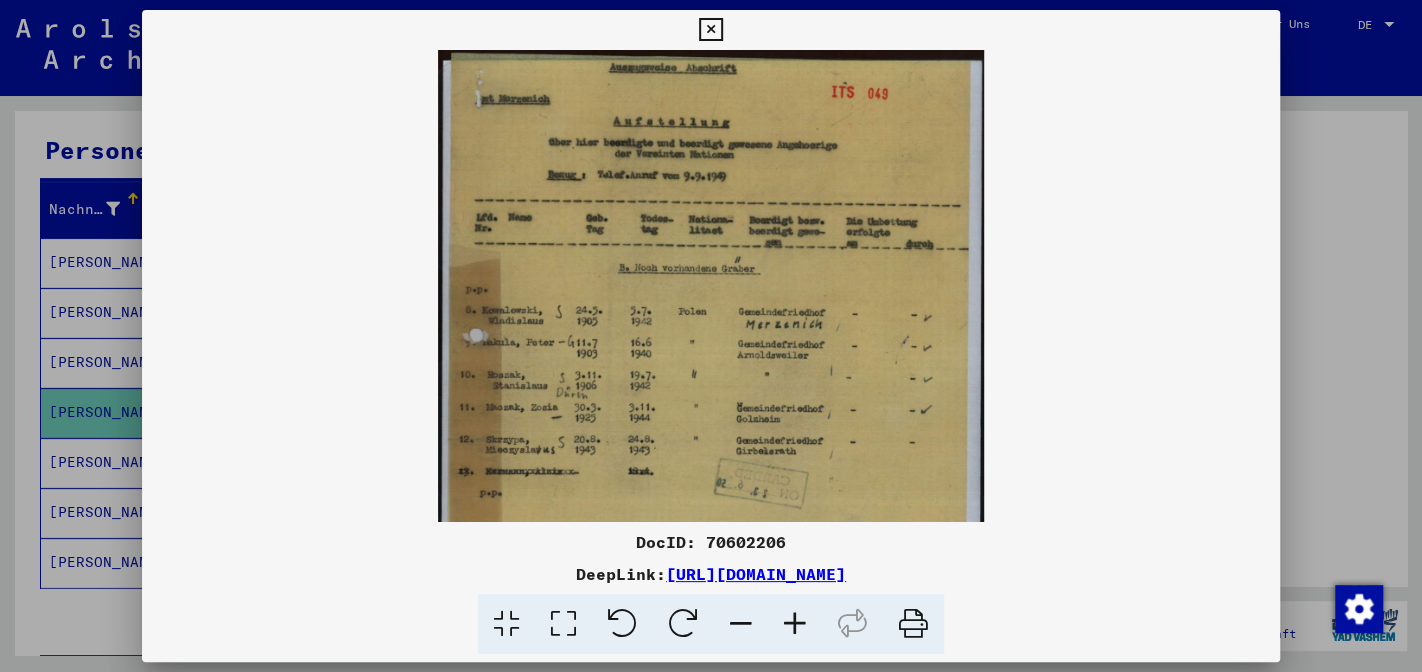 click at bounding box center (795, 624) 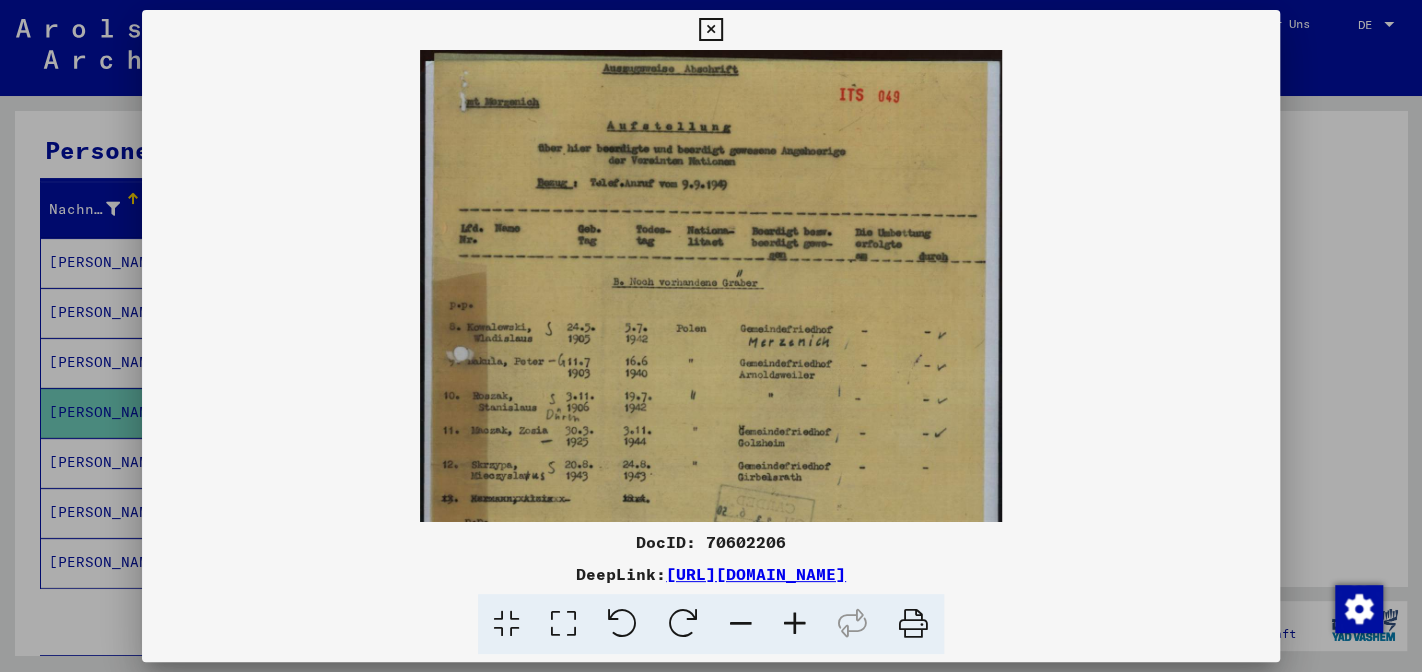 click at bounding box center (795, 624) 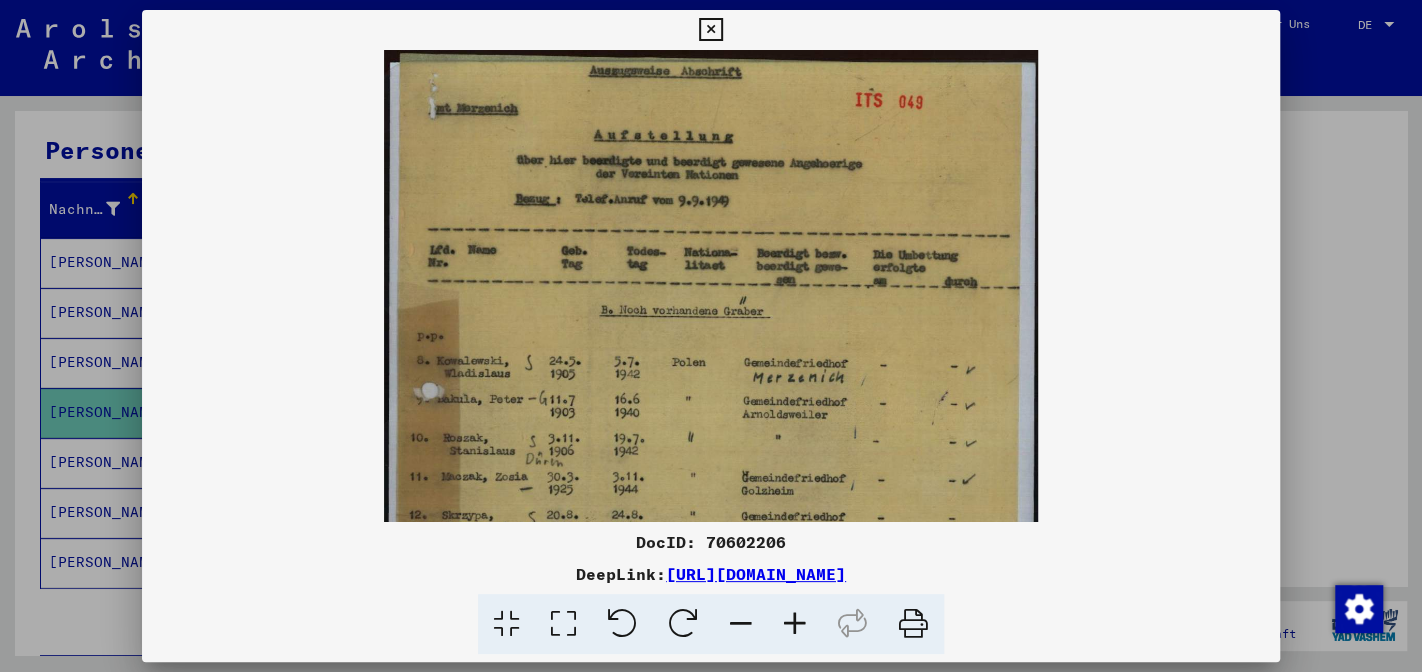 click at bounding box center [795, 624] 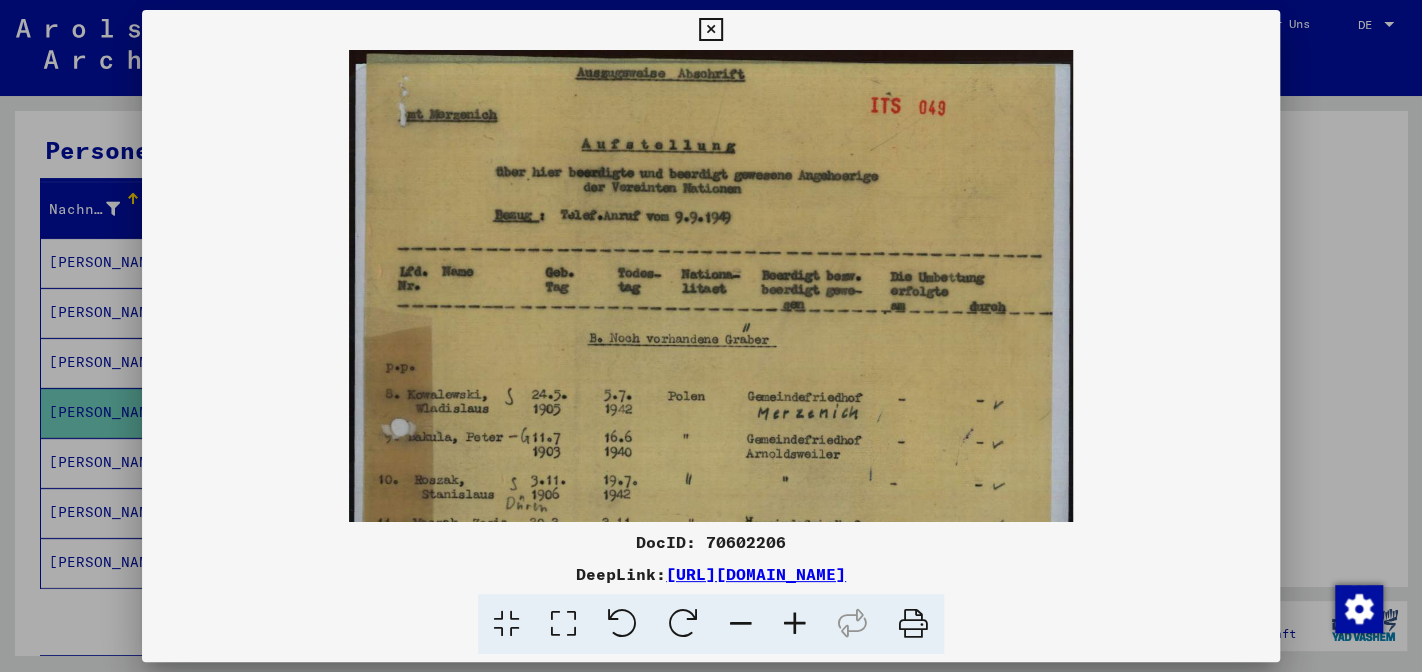 click at bounding box center (795, 624) 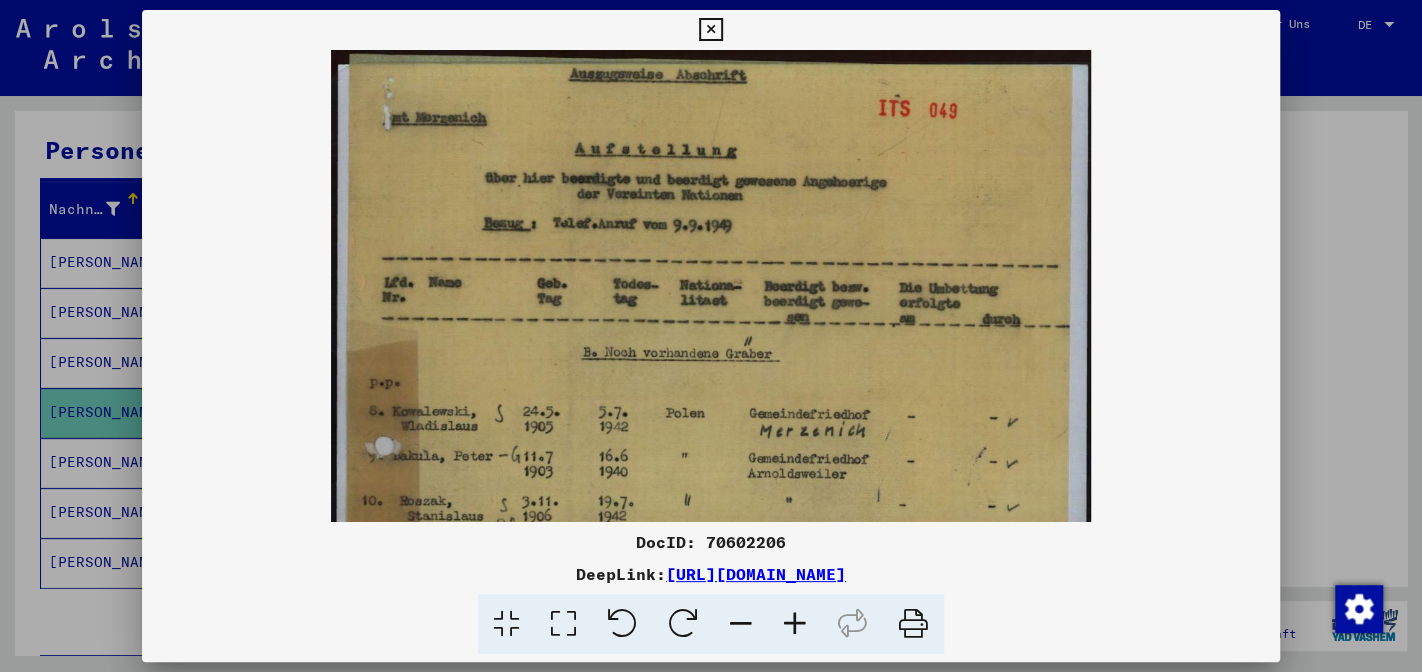 click at bounding box center [795, 624] 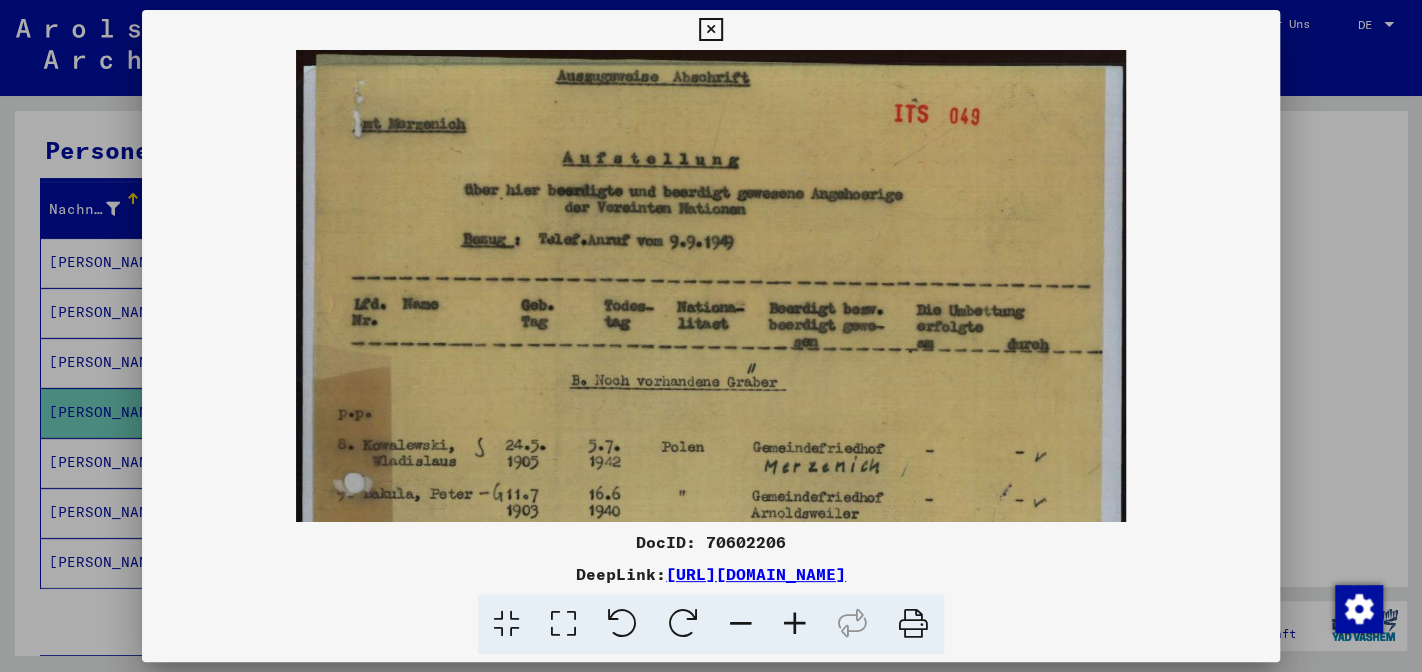 click at bounding box center [795, 624] 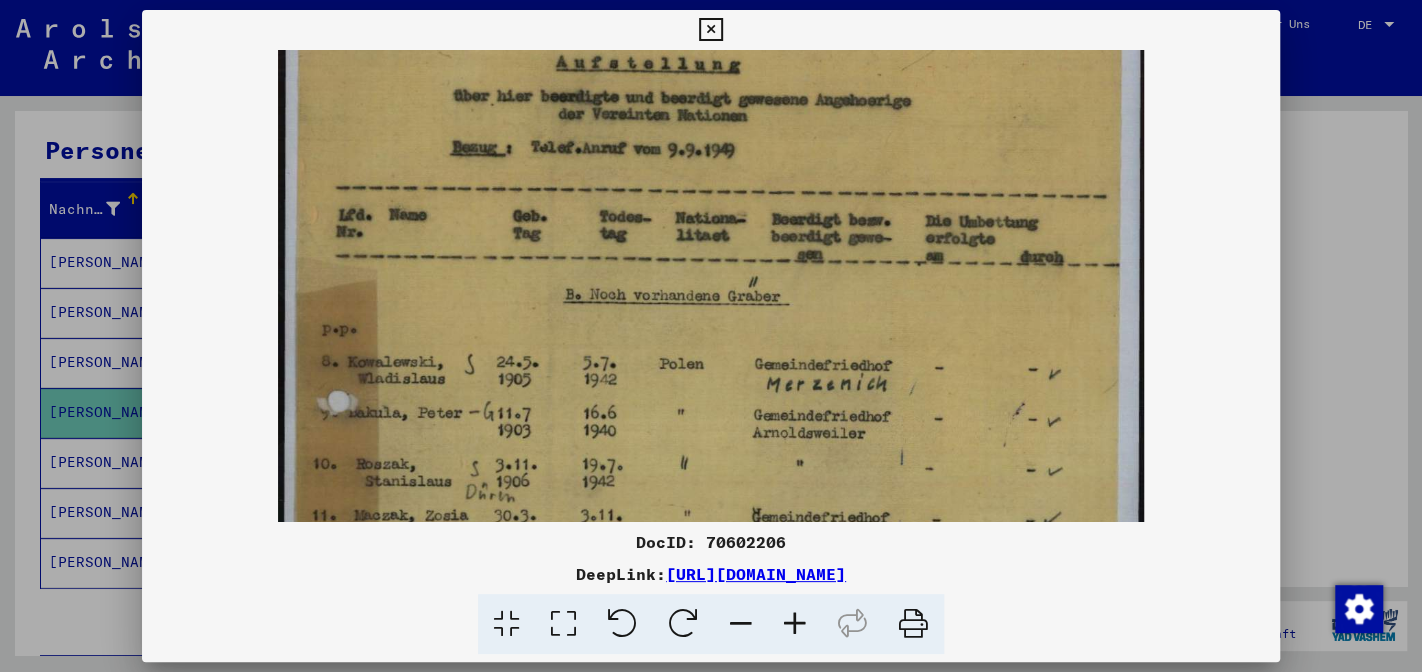 scroll, scrollTop: 151, scrollLeft: 0, axis: vertical 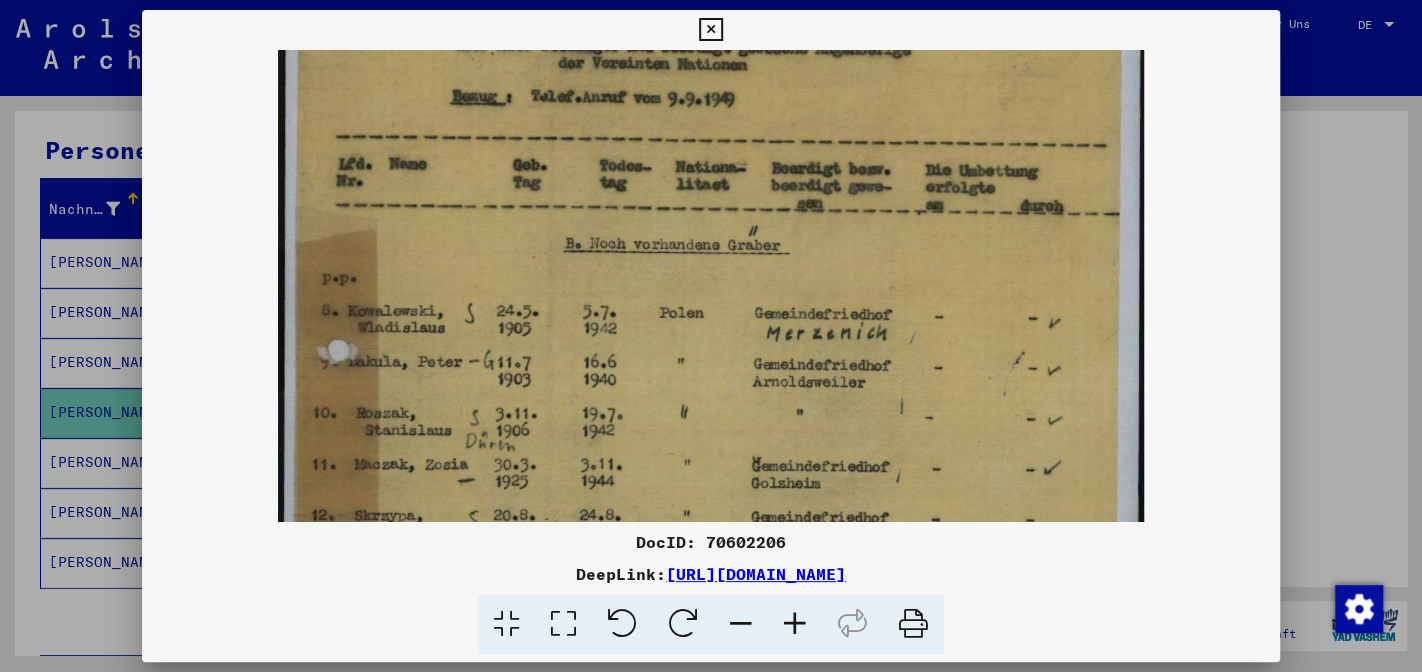 drag, startPoint x: 663, startPoint y: 453, endPoint x: 751, endPoint y: 302, distance: 174.77129 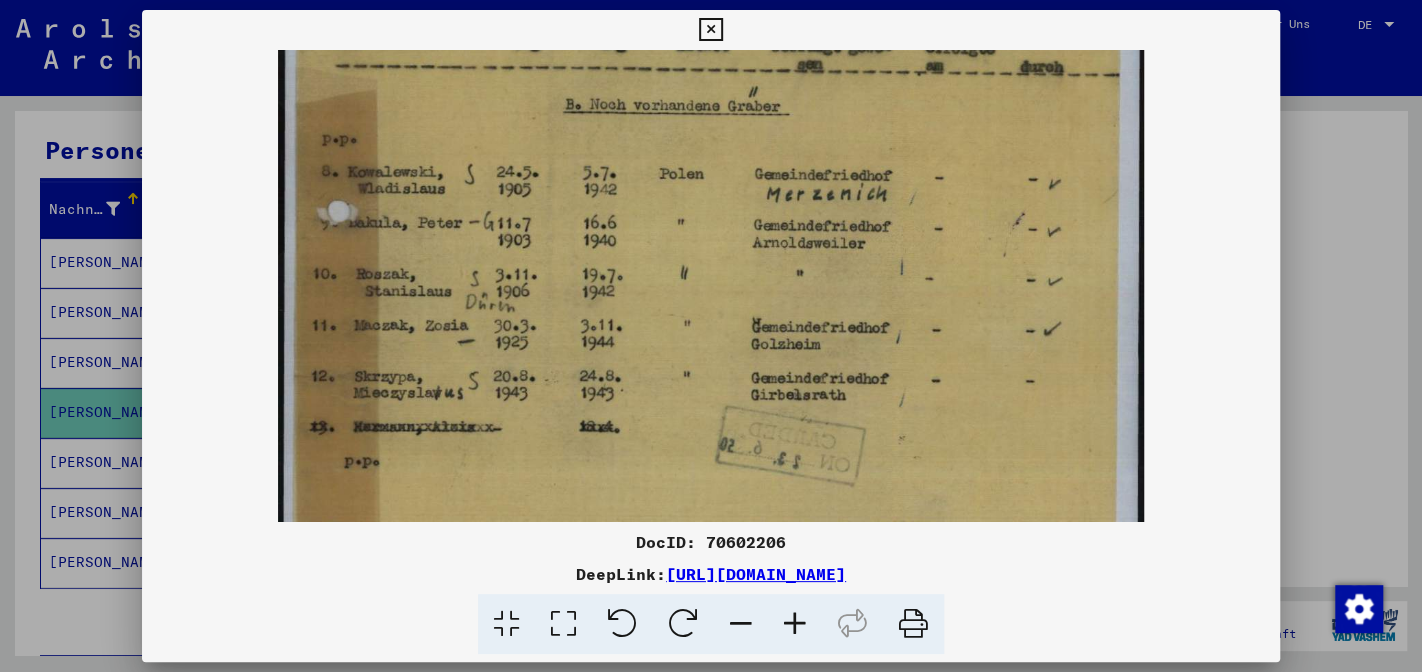 scroll, scrollTop: 268, scrollLeft: 0, axis: vertical 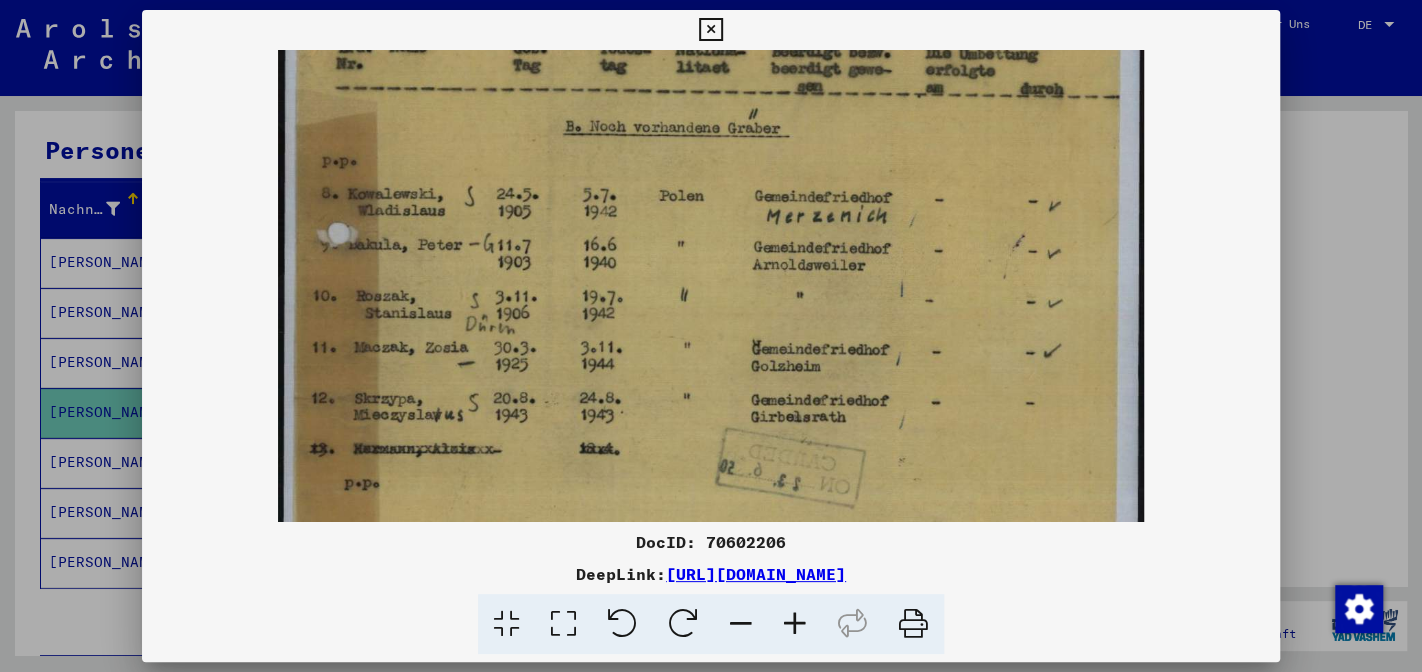 drag, startPoint x: 738, startPoint y: 394, endPoint x: 854, endPoint y: 277, distance: 164.7574 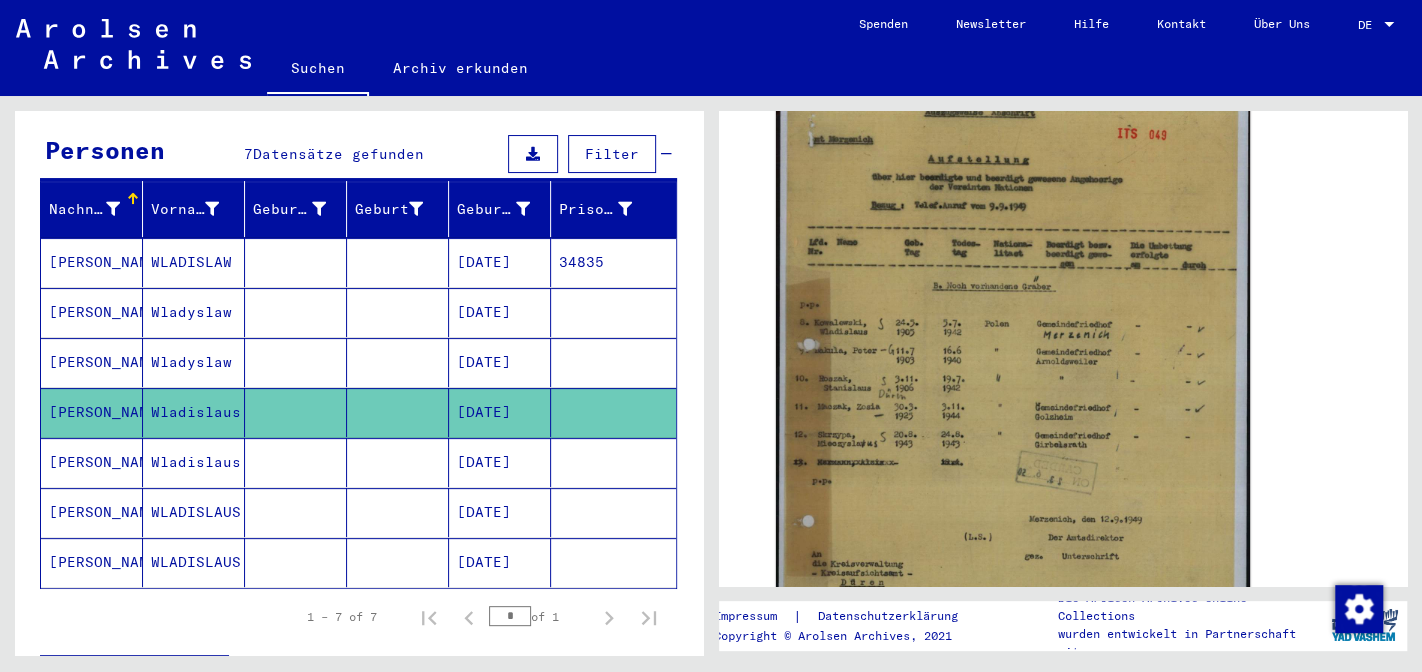 click on "[PERSON_NAME]" at bounding box center (92, 512) 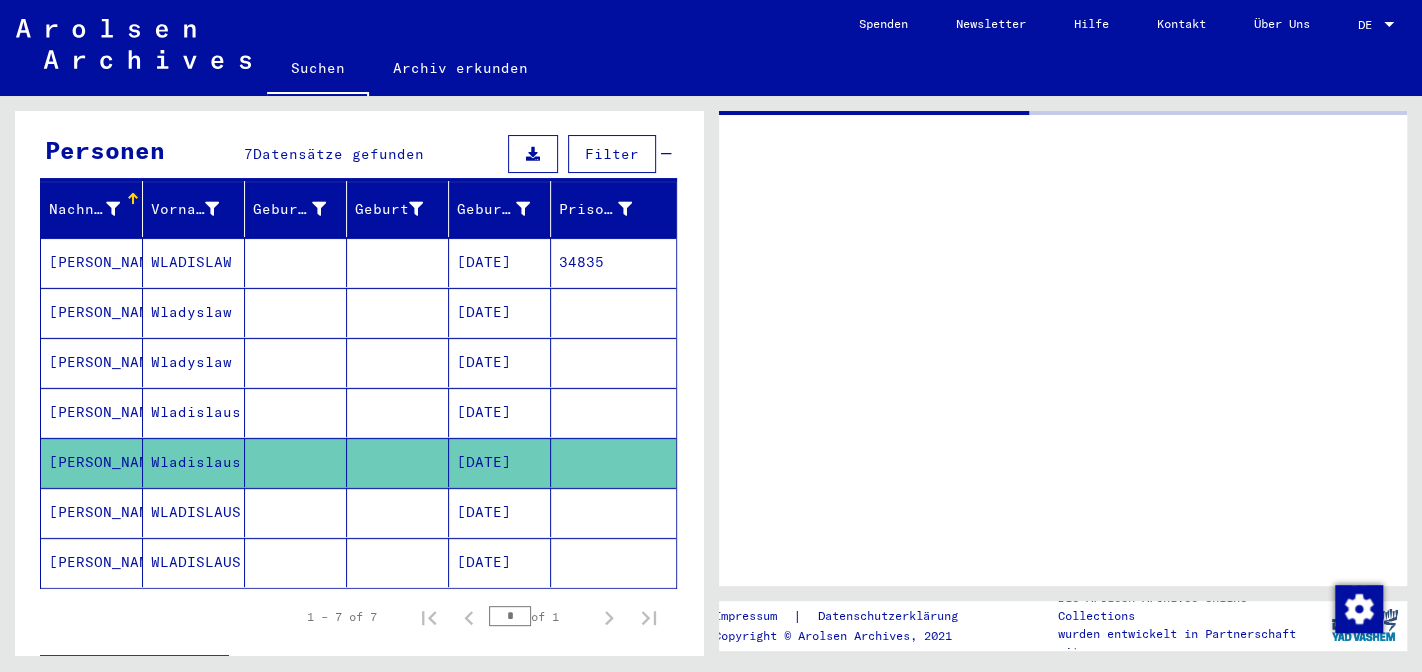 scroll, scrollTop: 0, scrollLeft: 0, axis: both 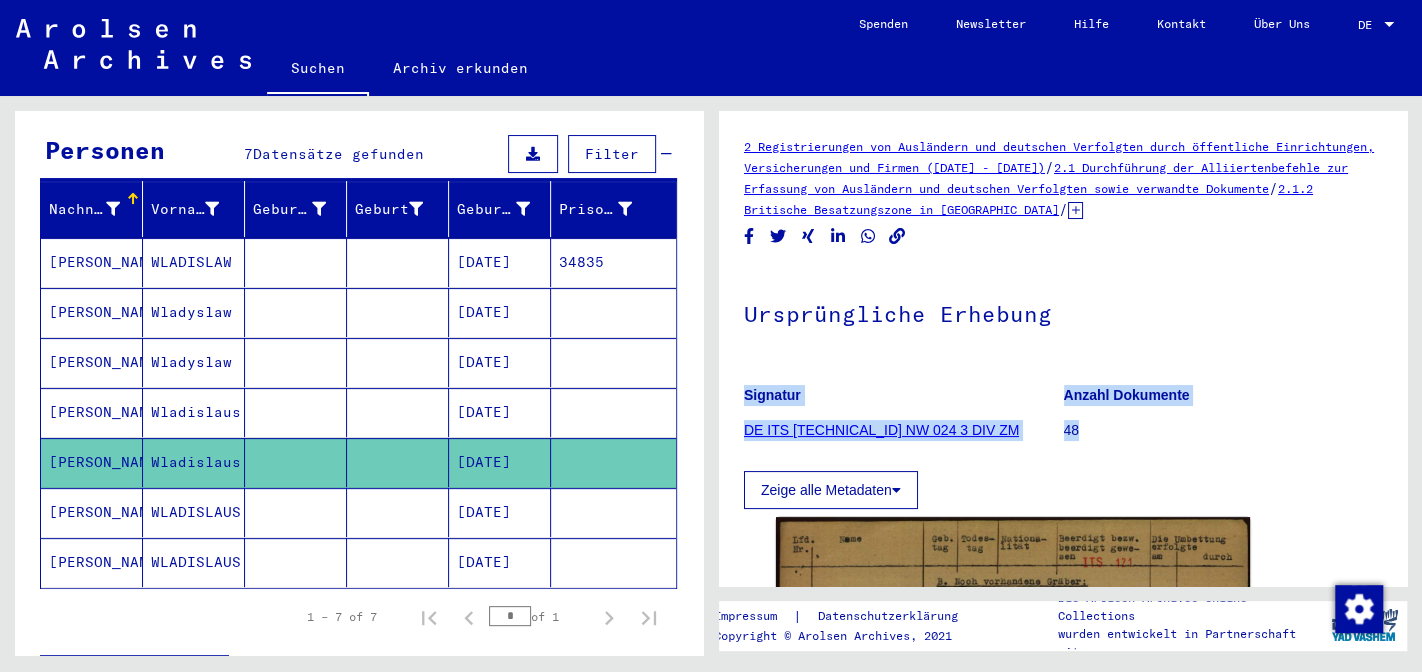drag, startPoint x: 1131, startPoint y: 453, endPoint x: 1189, endPoint y: 321, distance: 144.18044 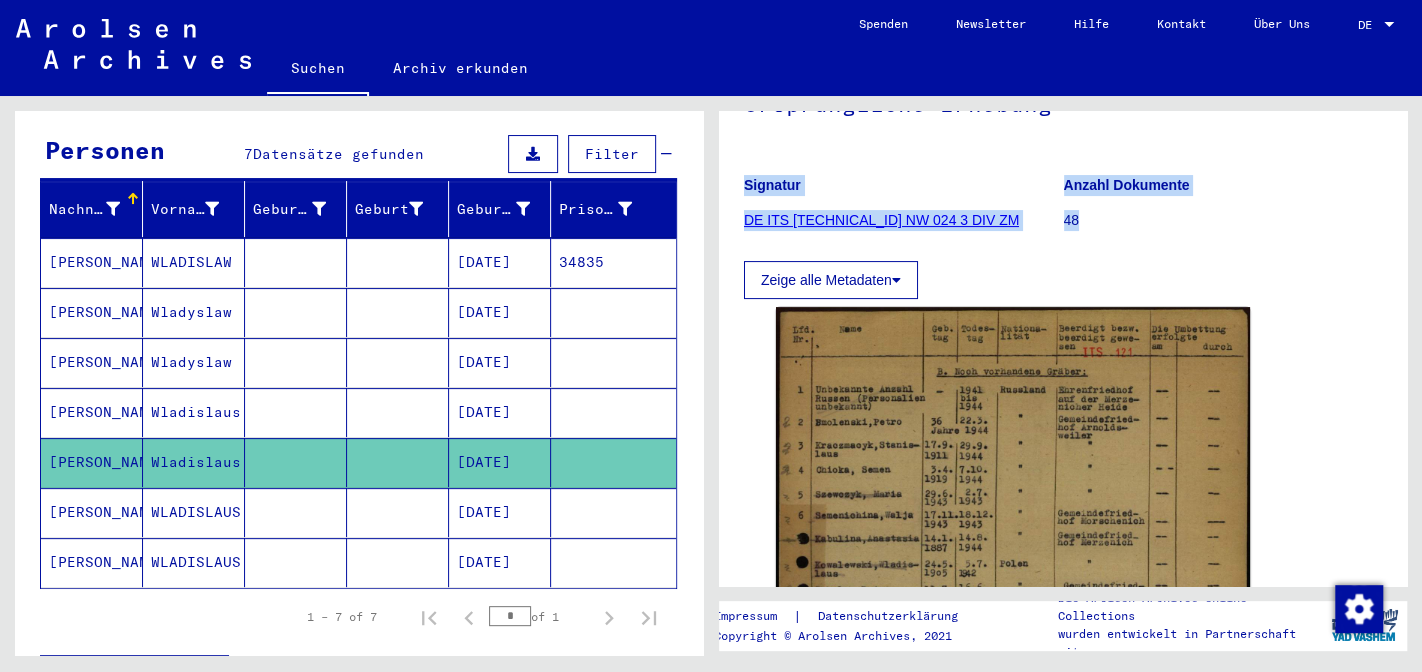 scroll, scrollTop: 315, scrollLeft: 0, axis: vertical 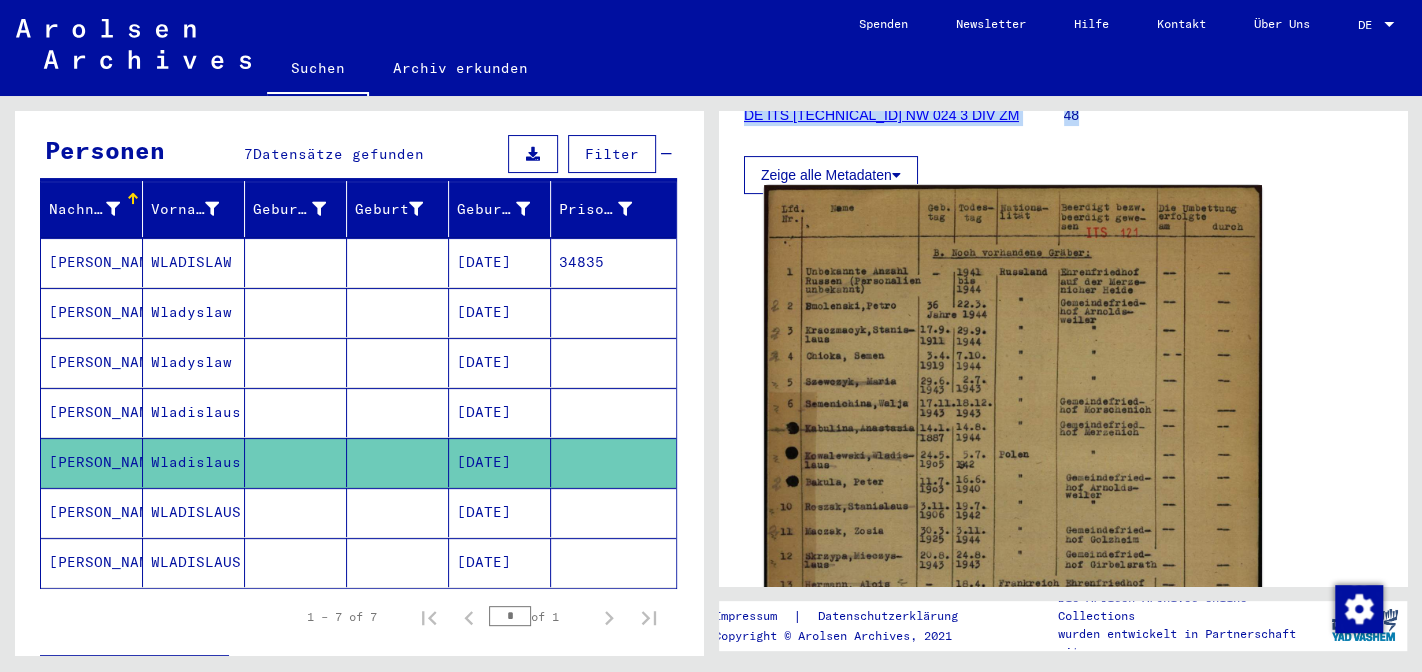 click 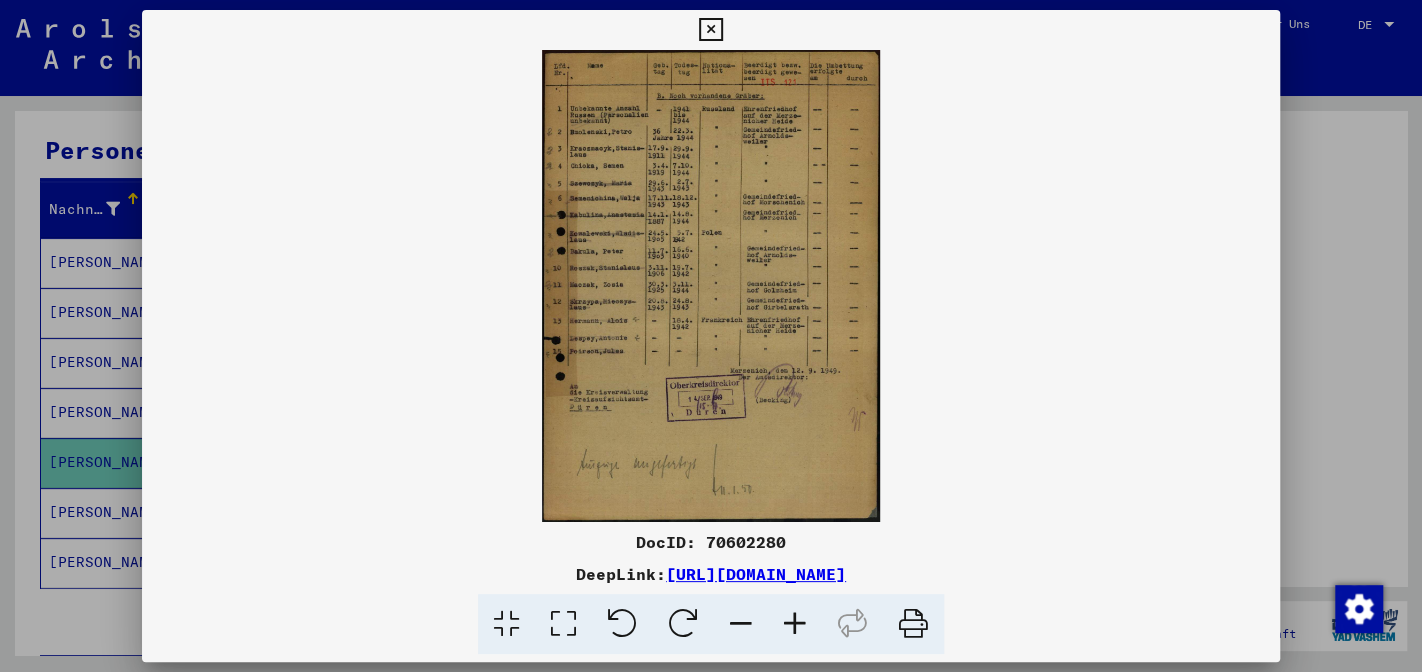 click at bounding box center [795, 624] 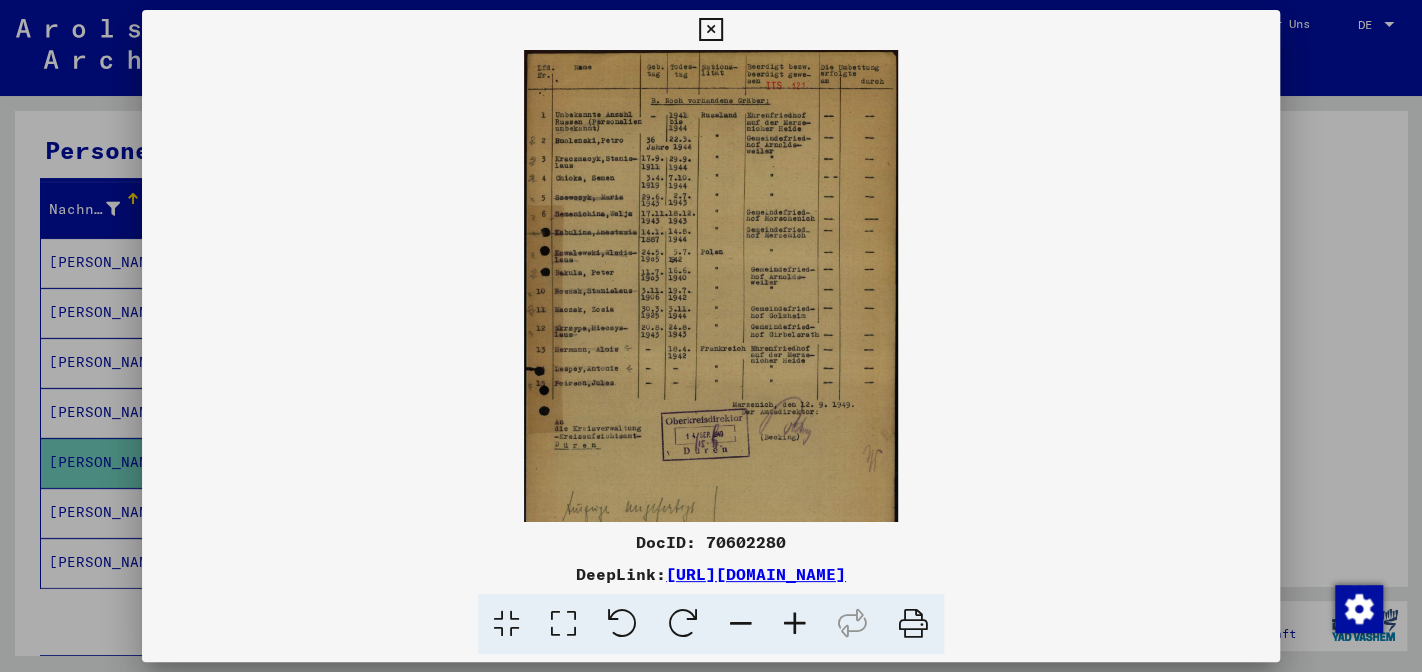 click at bounding box center (795, 624) 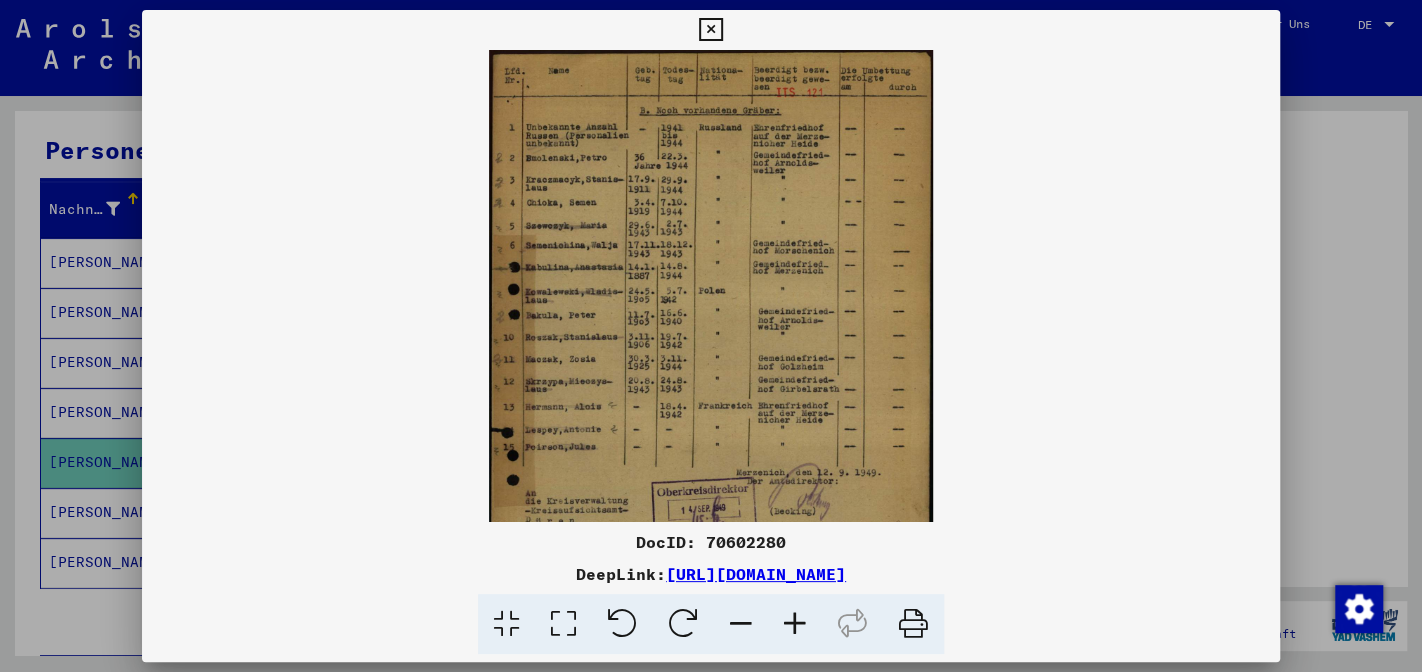 click at bounding box center [795, 624] 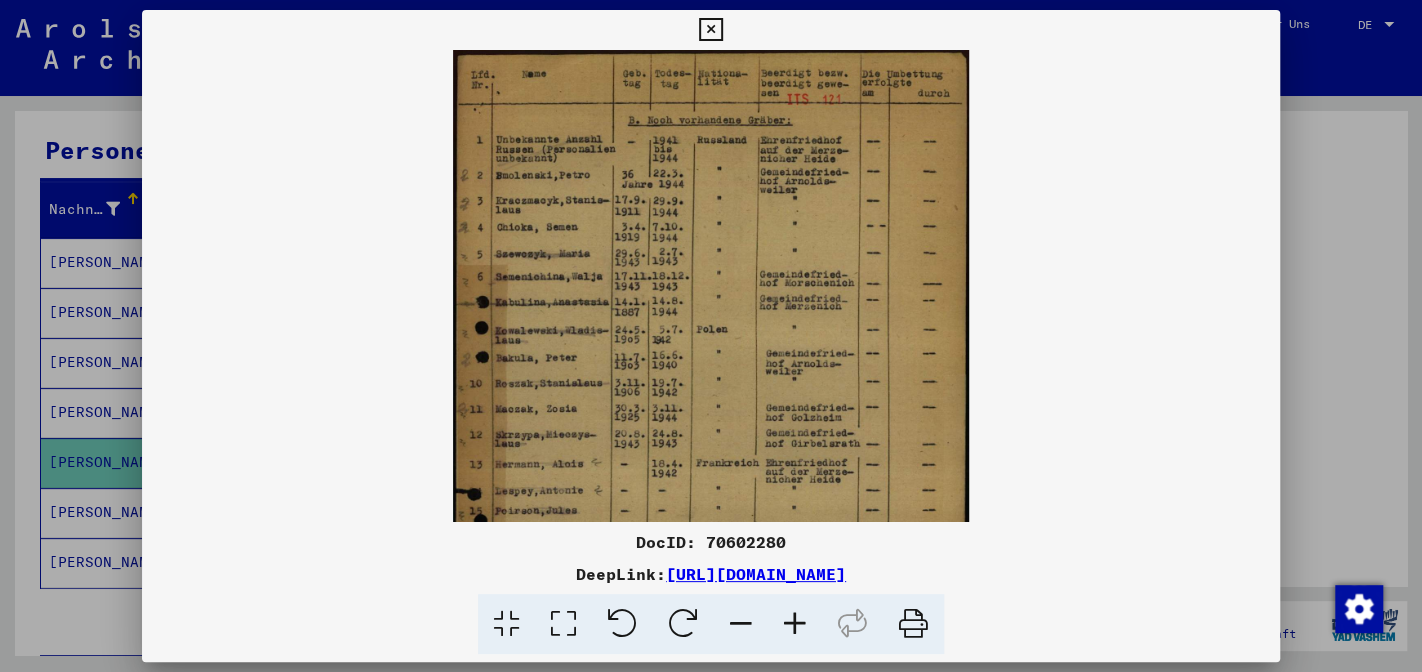 click at bounding box center (795, 624) 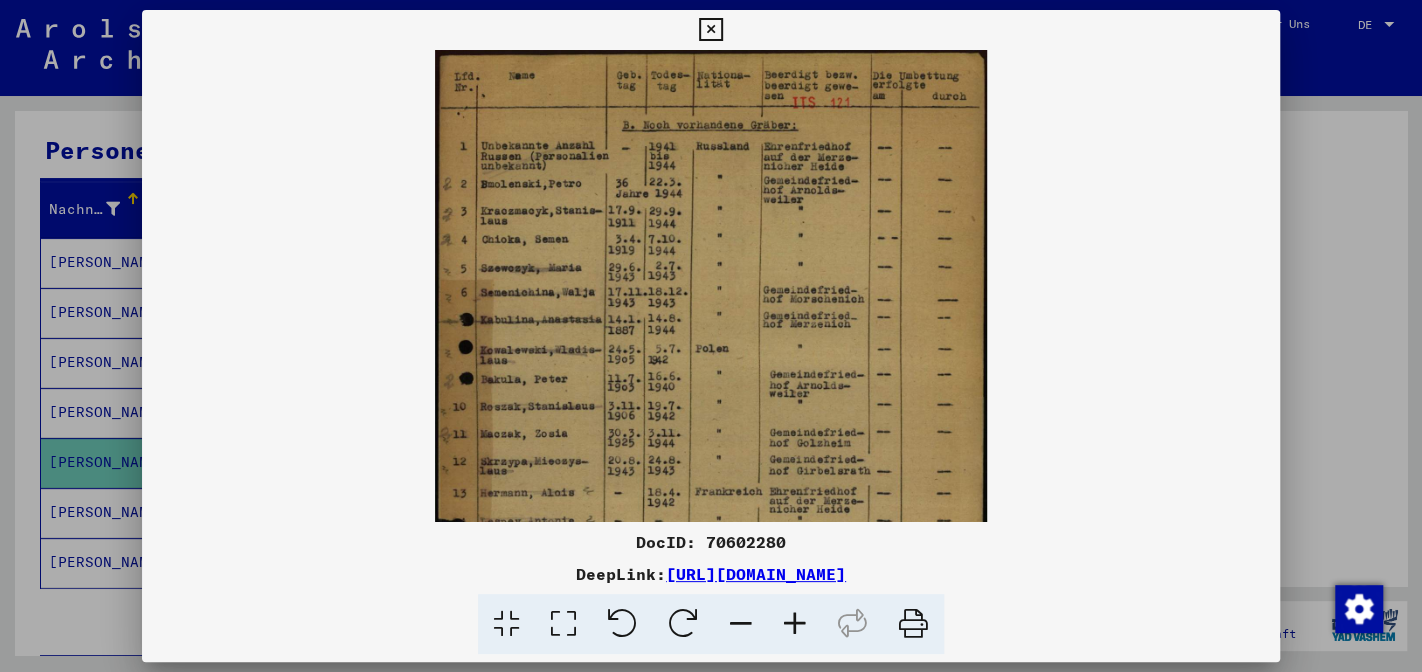 click at bounding box center (795, 624) 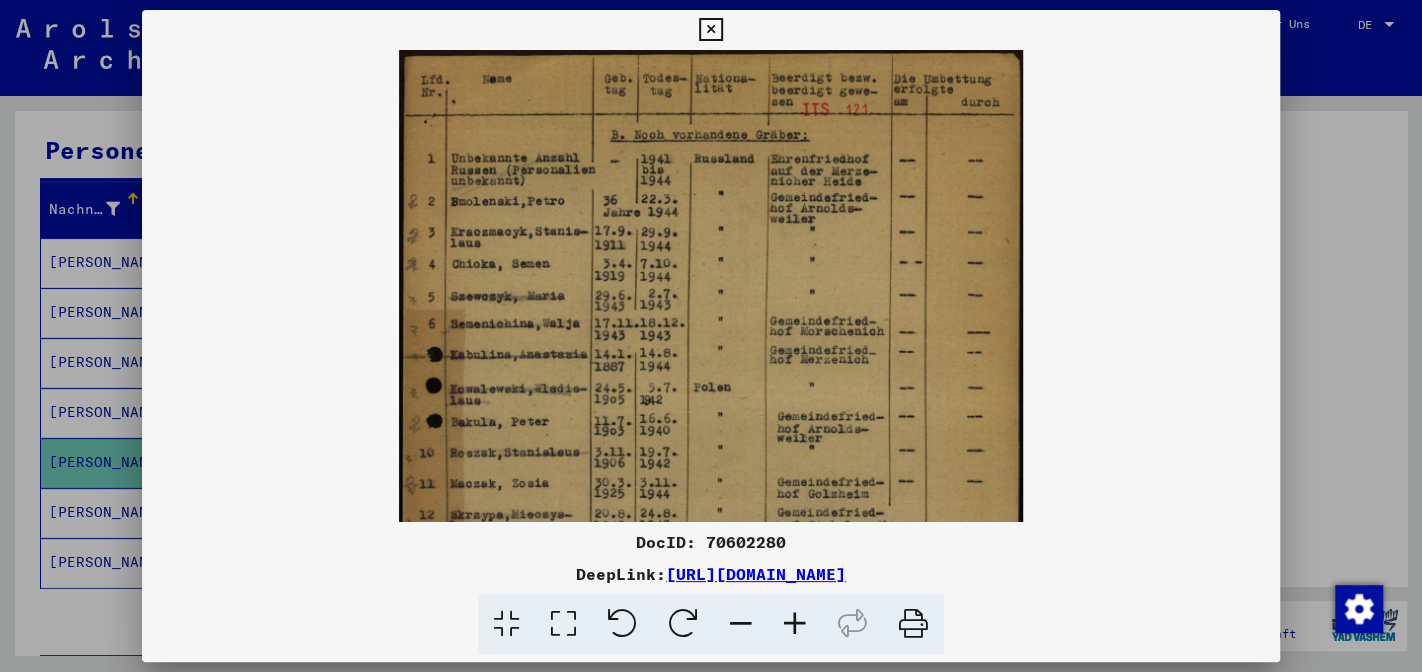 click at bounding box center [795, 624] 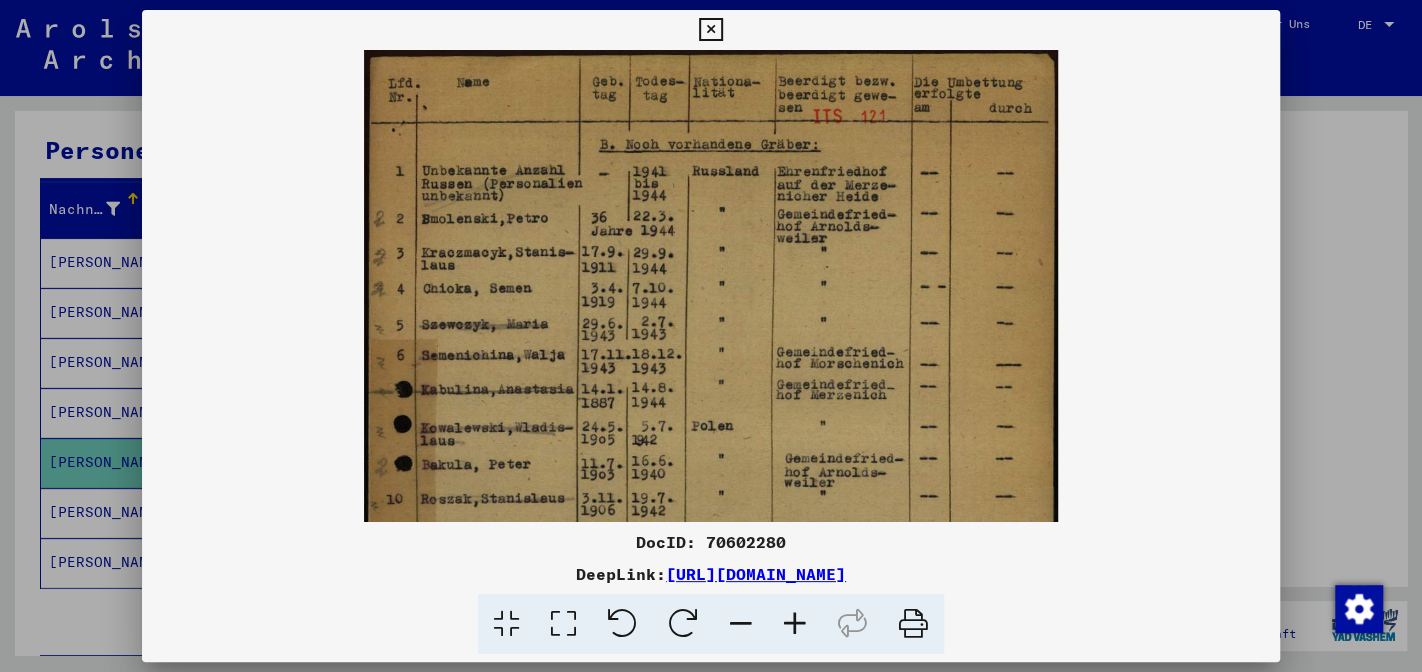 click at bounding box center [795, 624] 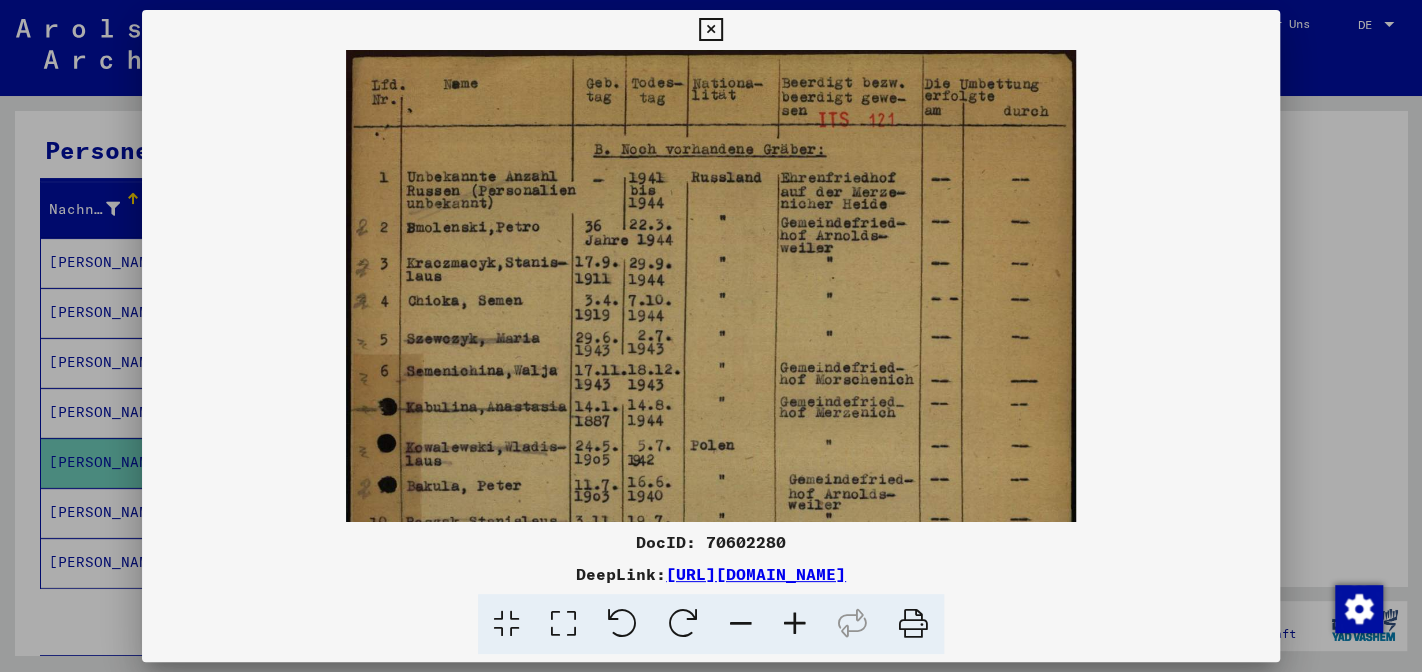 click at bounding box center (795, 624) 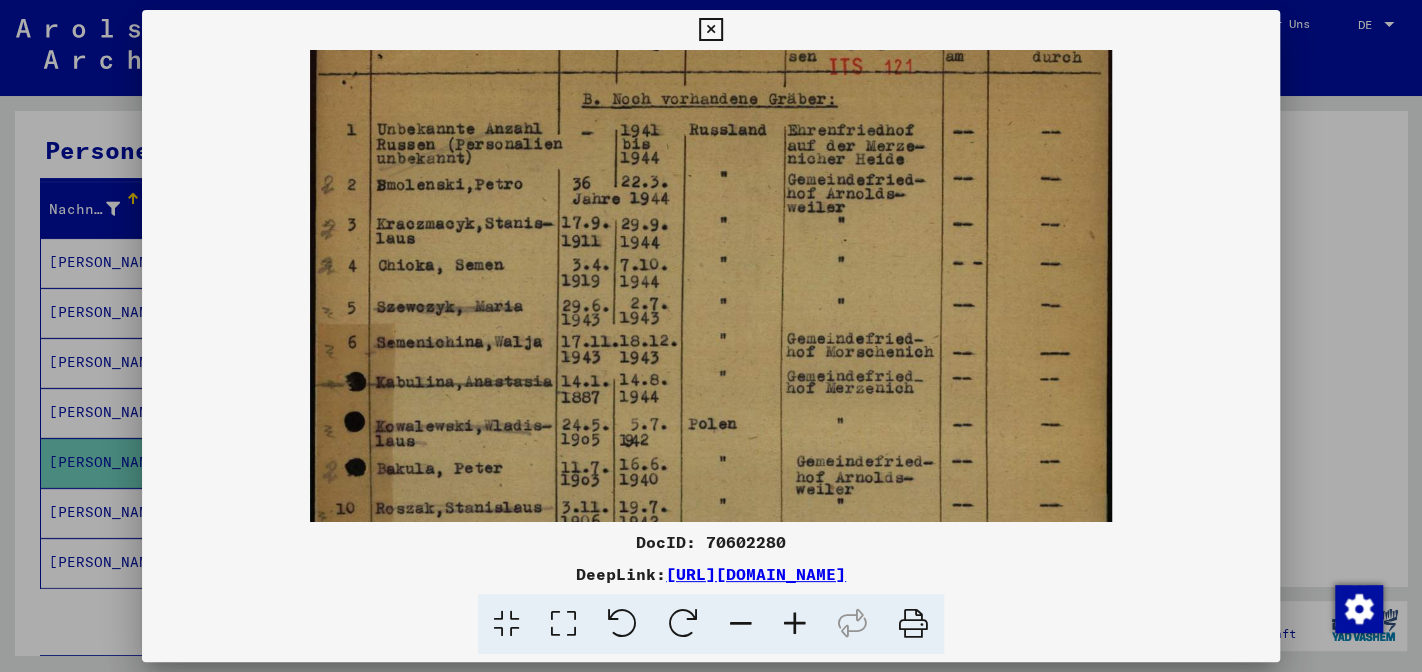 scroll, scrollTop: 61, scrollLeft: 0, axis: vertical 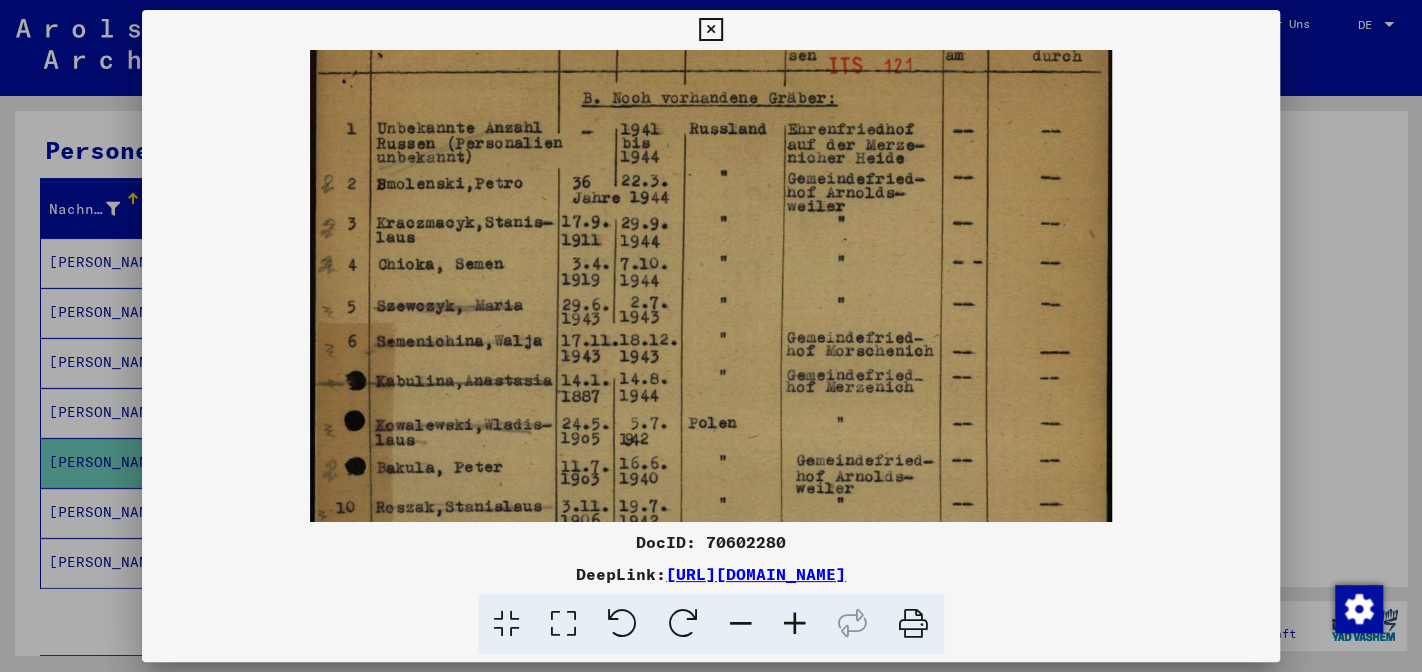 drag, startPoint x: 653, startPoint y: 373, endPoint x: 690, endPoint y: 312, distance: 71.34424 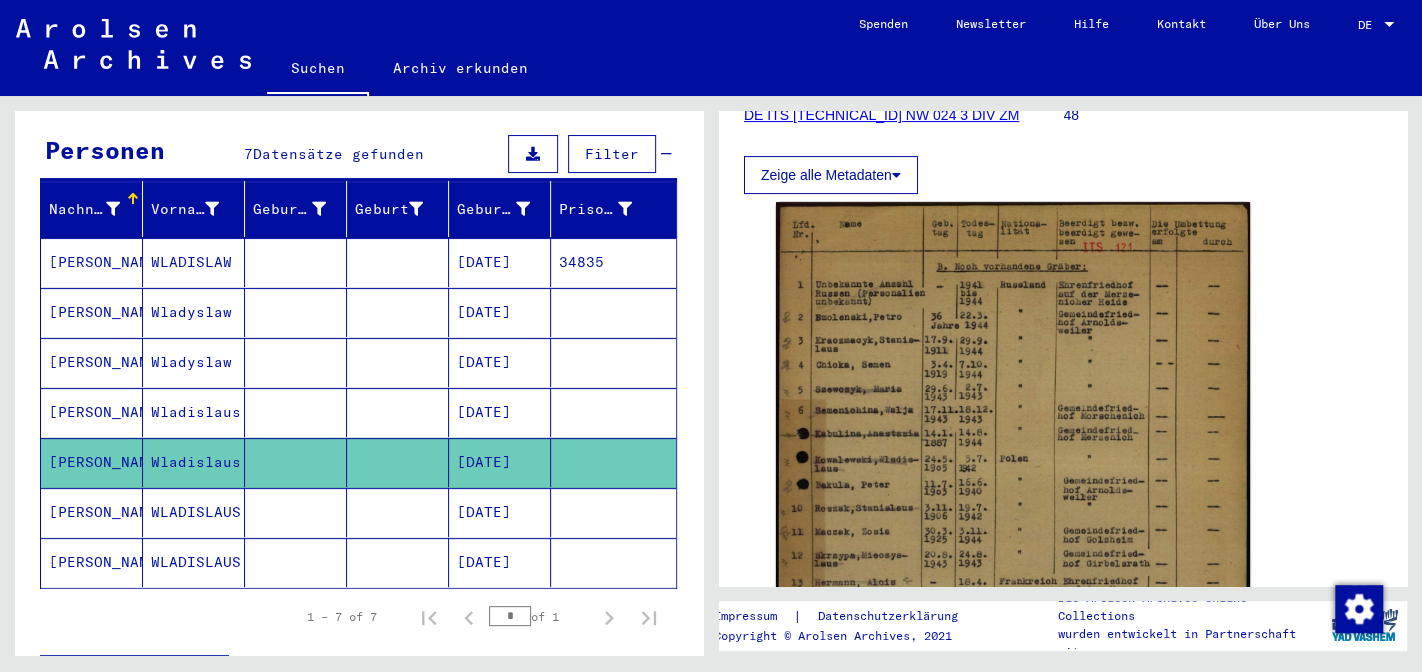 click on "[PERSON_NAME]" at bounding box center [92, 562] 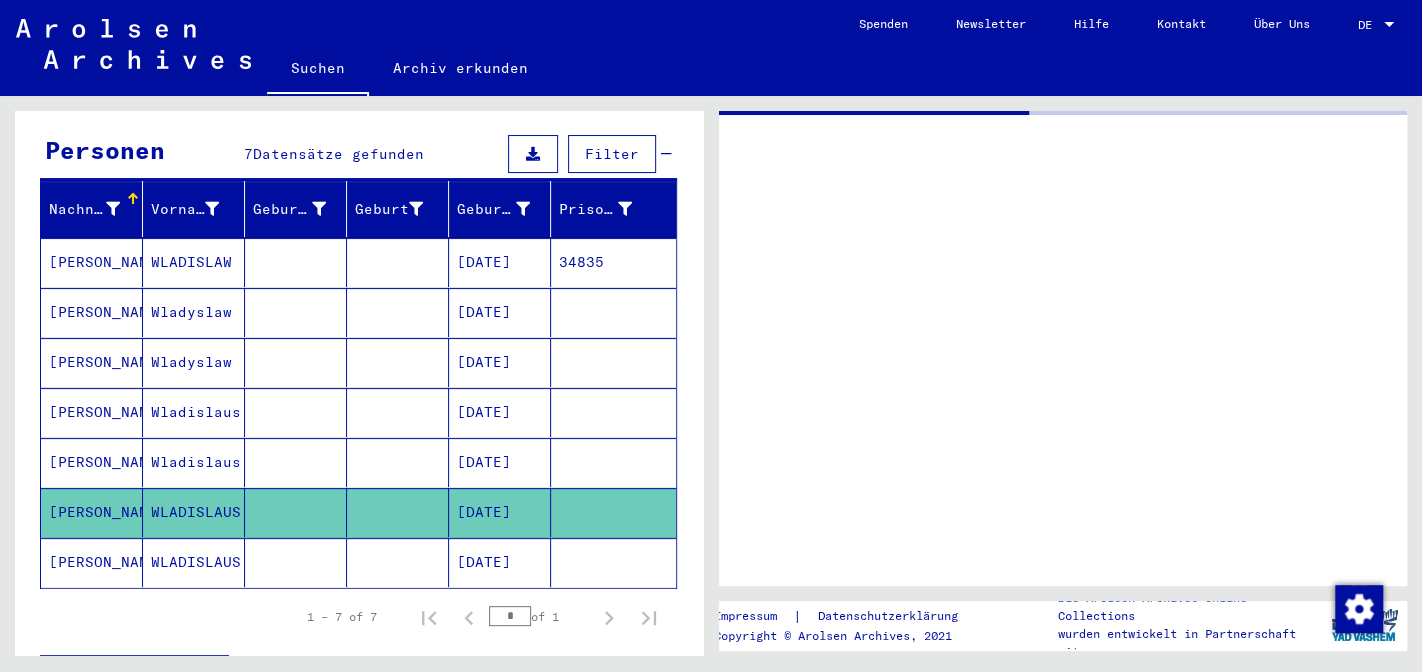 scroll, scrollTop: 0, scrollLeft: 0, axis: both 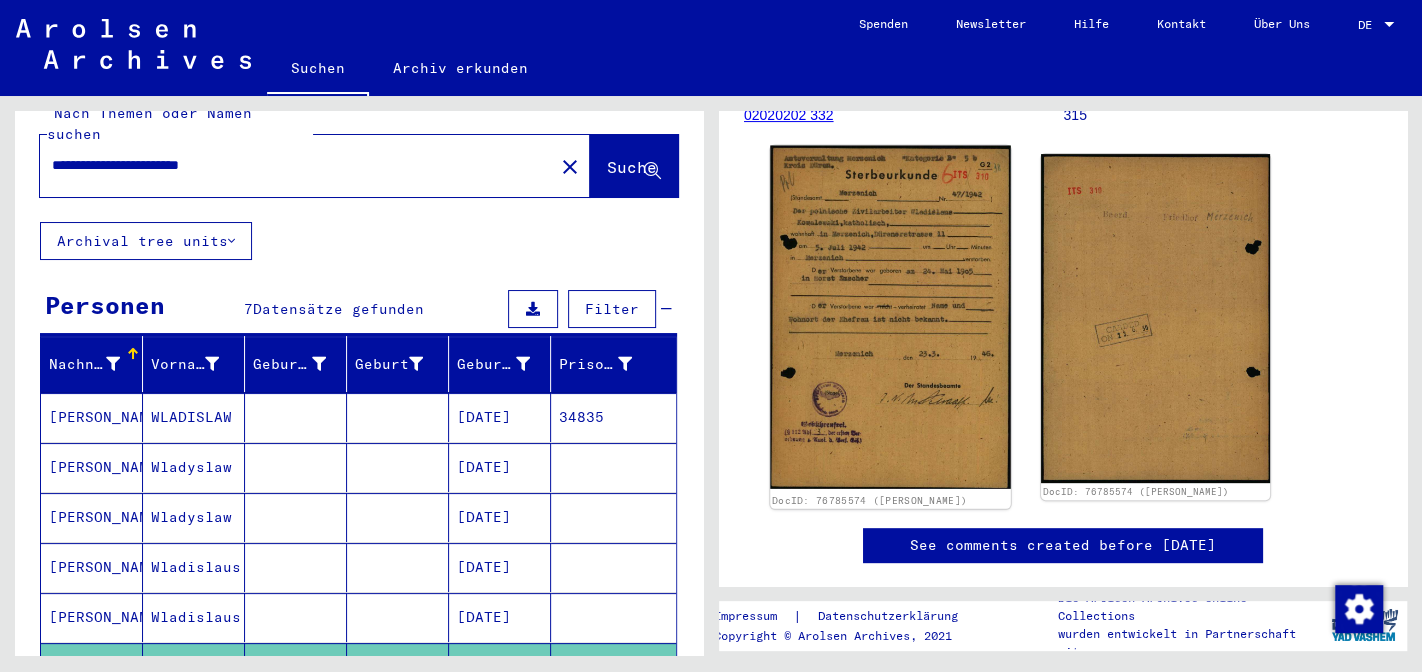 click 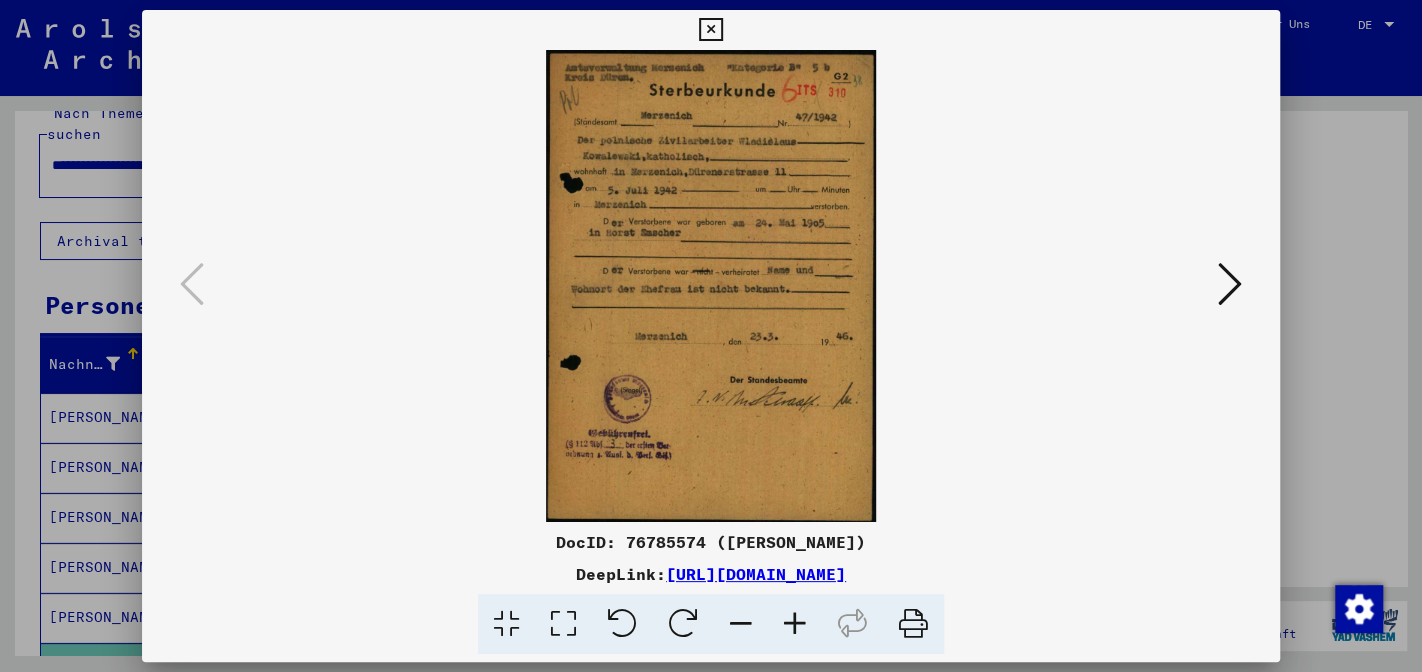 click at bounding box center [795, 624] 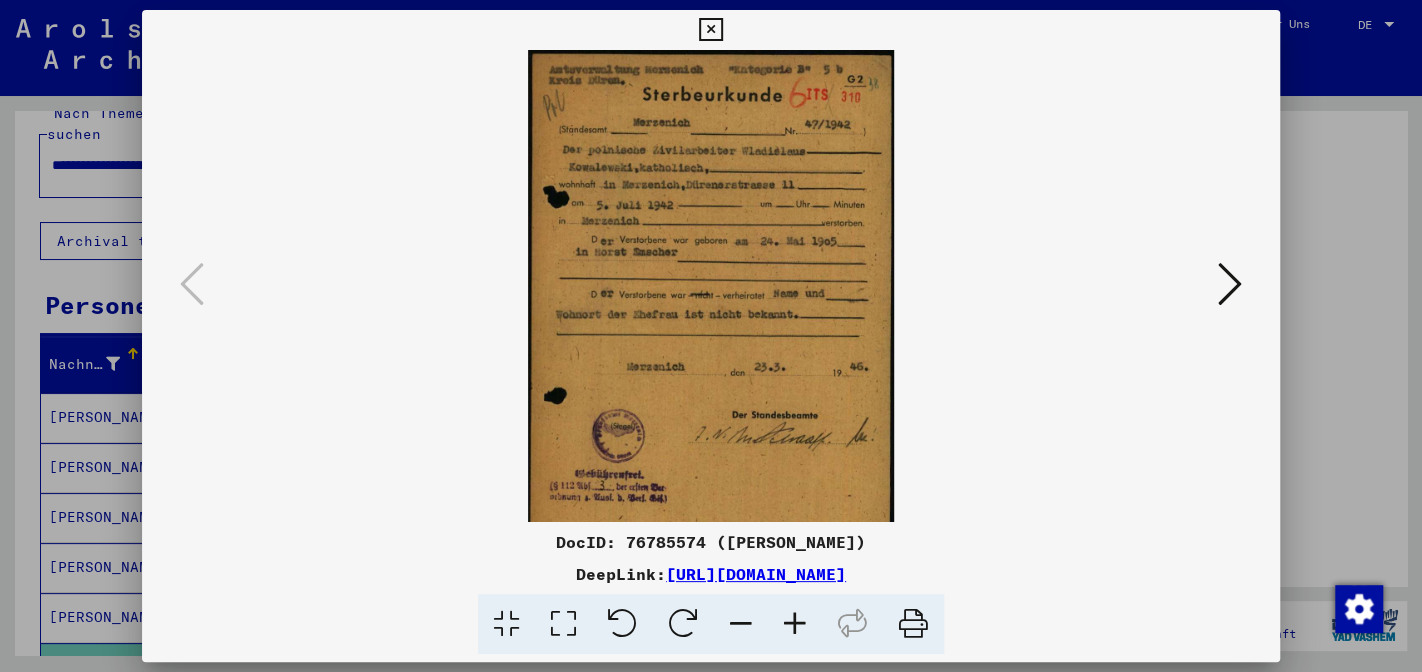 click at bounding box center (795, 624) 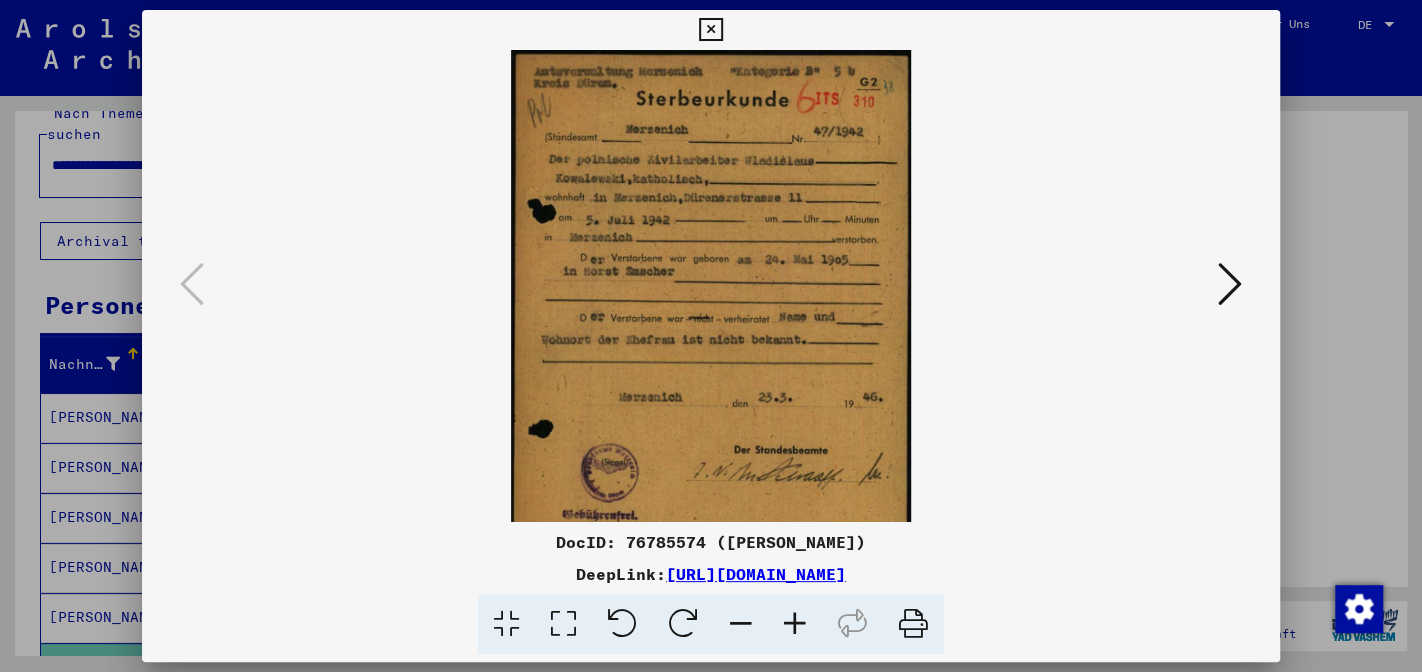 click at bounding box center [795, 624] 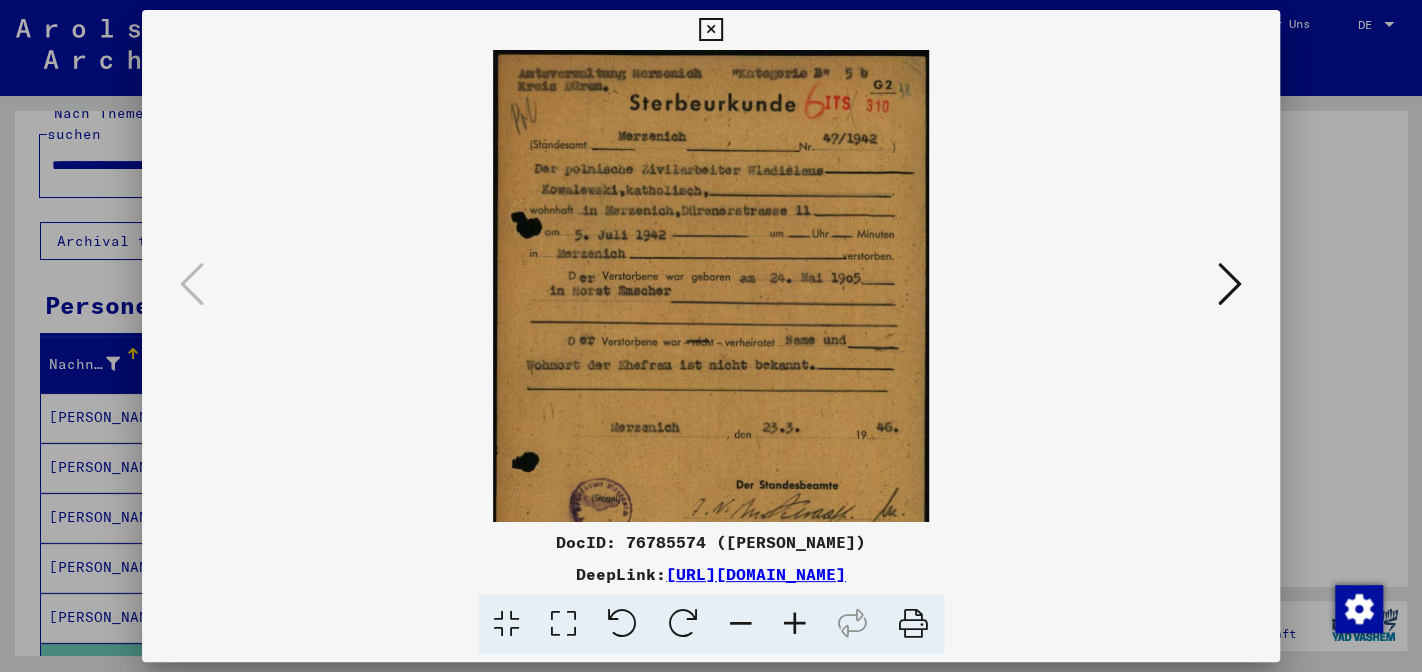 click at bounding box center (795, 624) 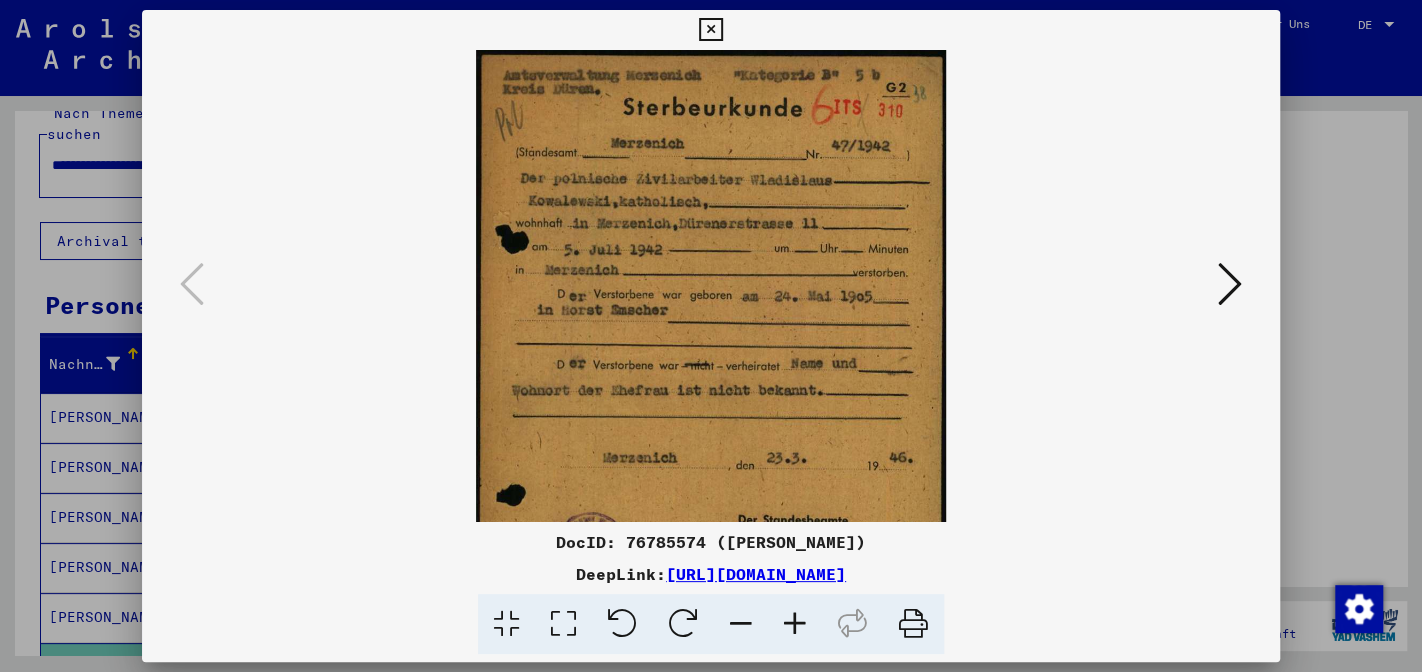 click at bounding box center (795, 624) 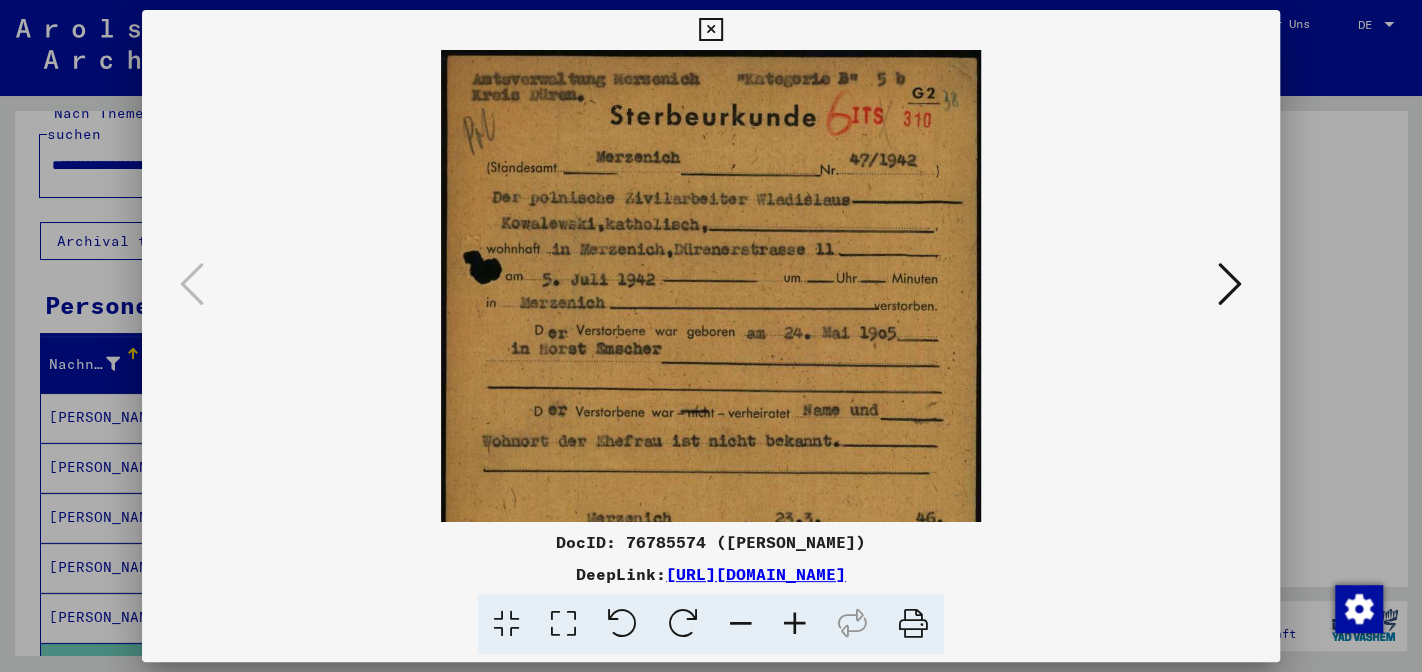 click at bounding box center (795, 624) 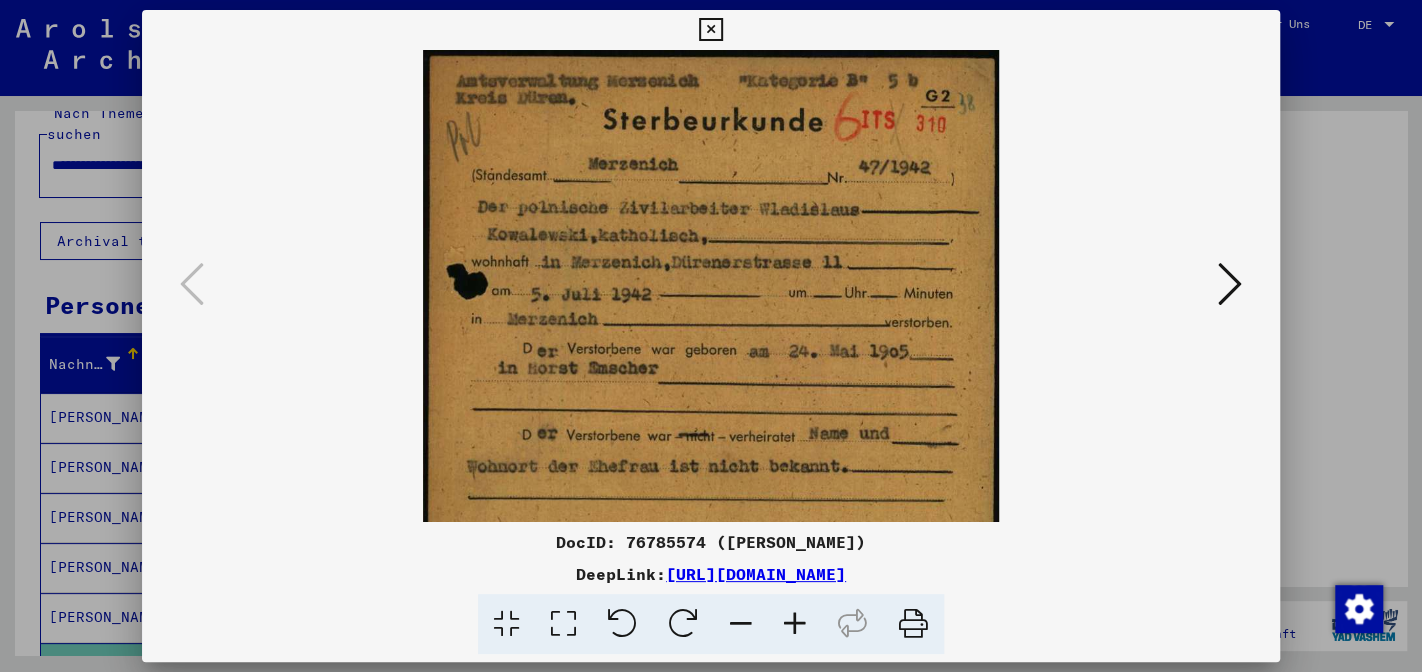 click at bounding box center [795, 624] 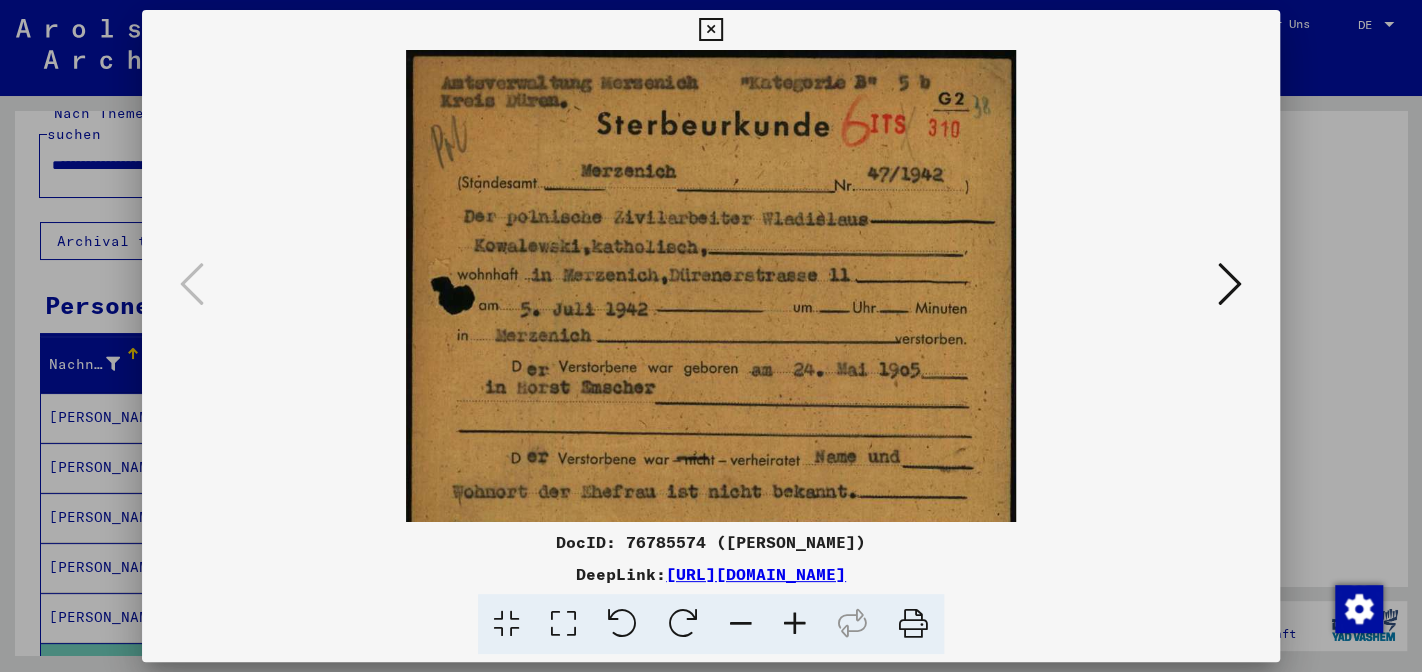 click at bounding box center [795, 624] 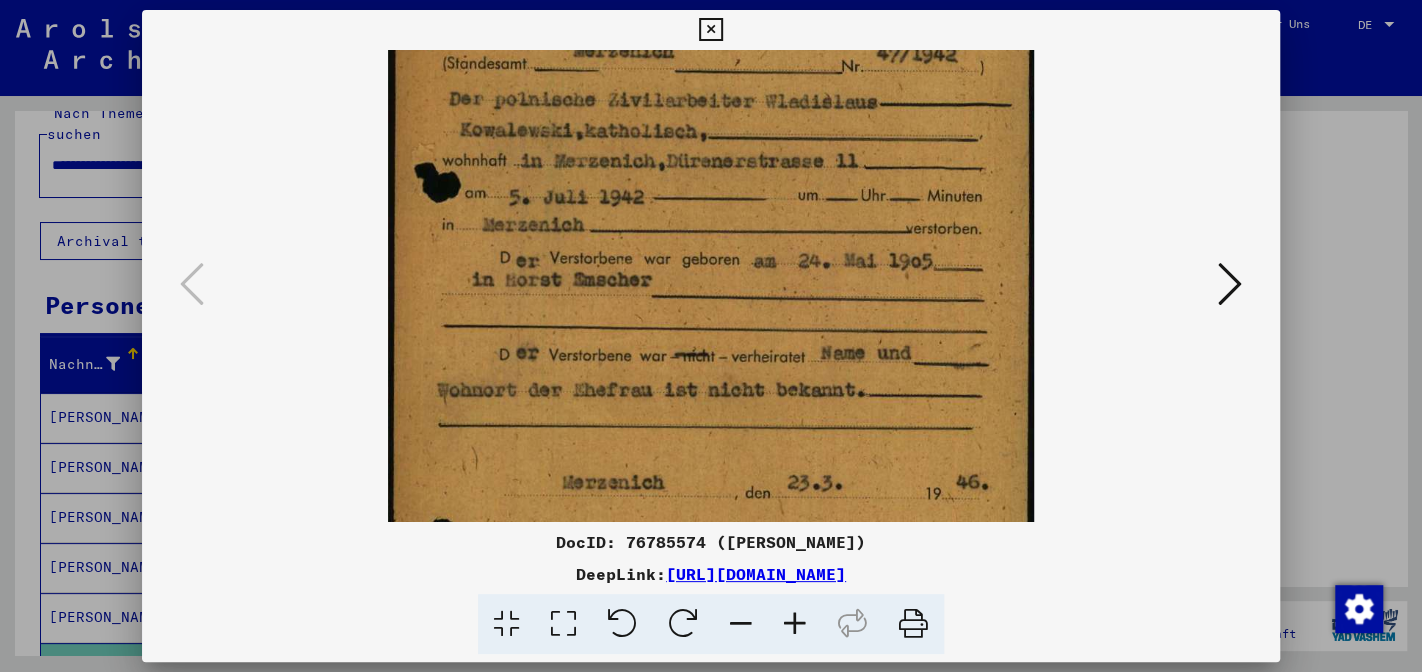 scroll, scrollTop: 132, scrollLeft: 0, axis: vertical 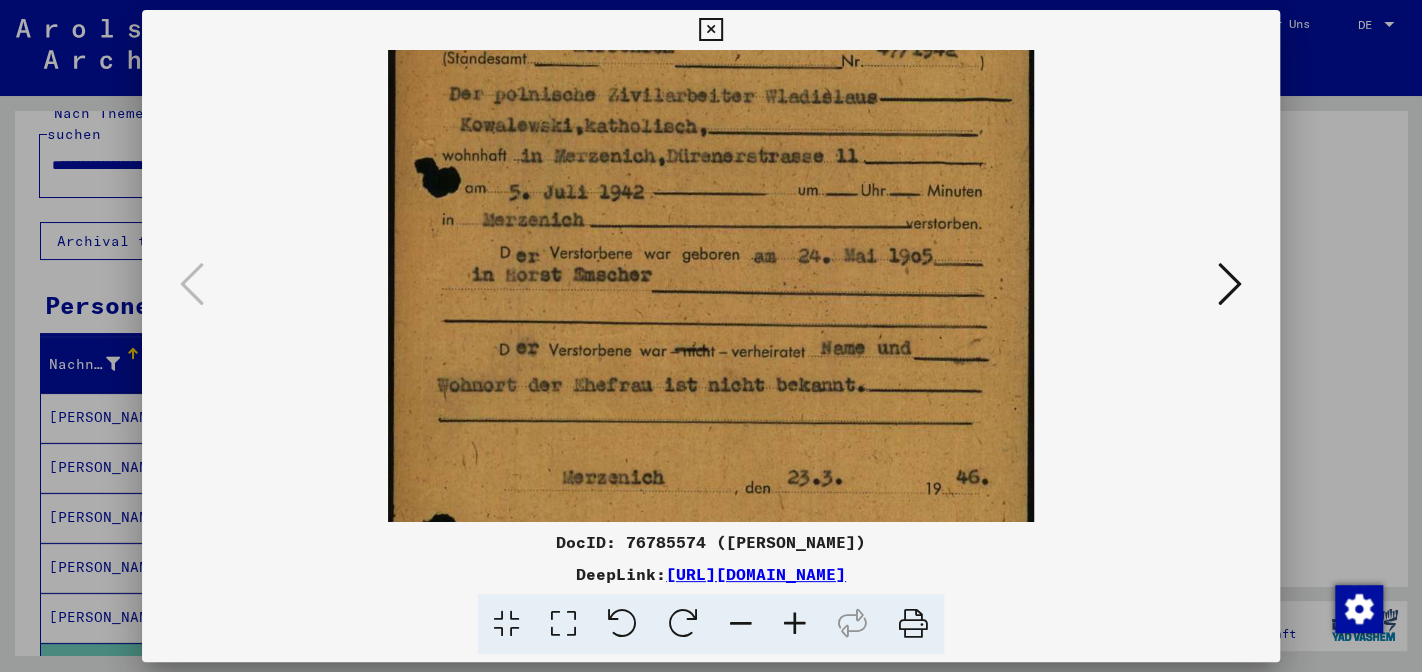 drag, startPoint x: 592, startPoint y: 390, endPoint x: 666, endPoint y: 258, distance: 151.32745 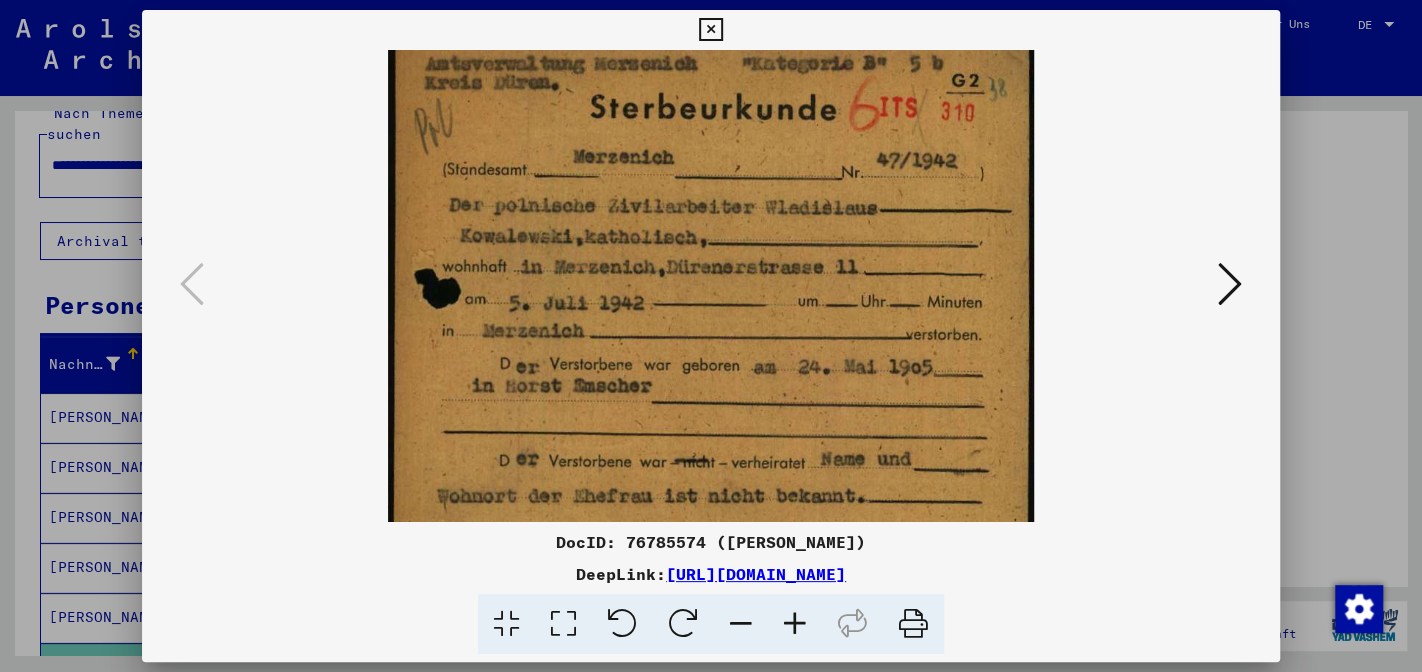 scroll, scrollTop: 0, scrollLeft: 0, axis: both 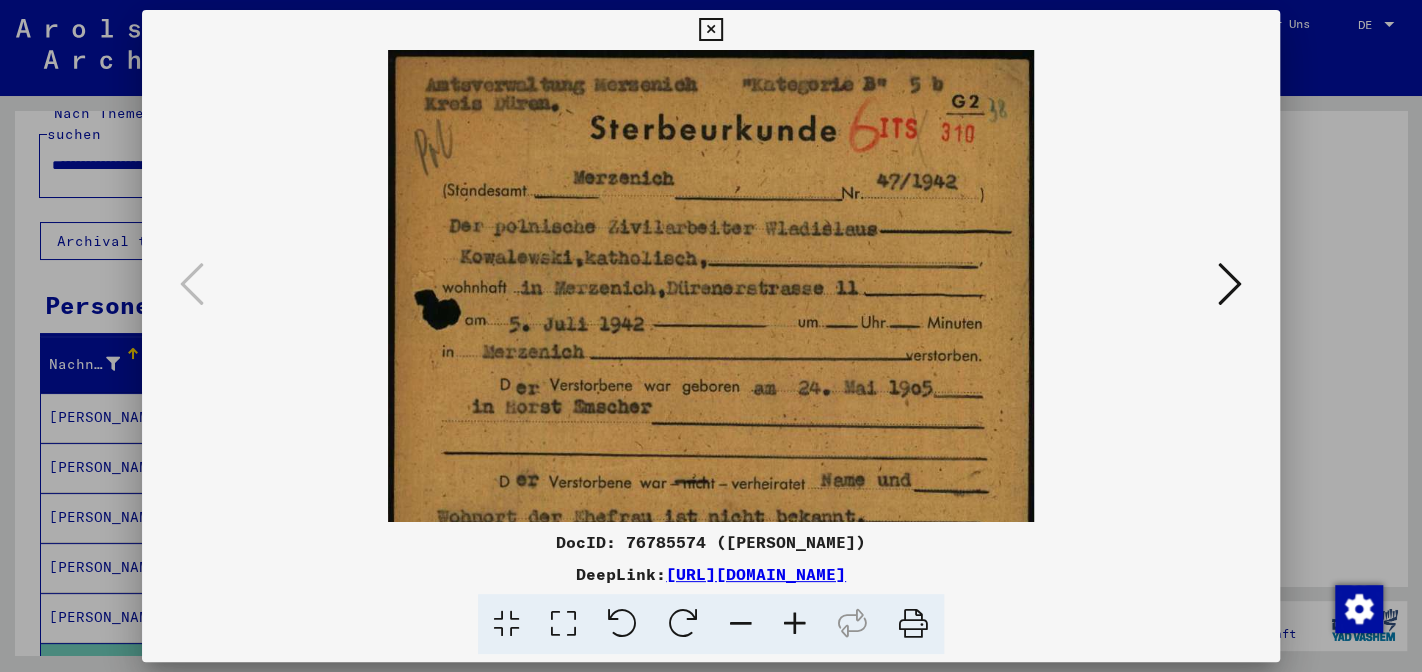 drag, startPoint x: 844, startPoint y: 229, endPoint x: 861, endPoint y: 389, distance: 160.90059 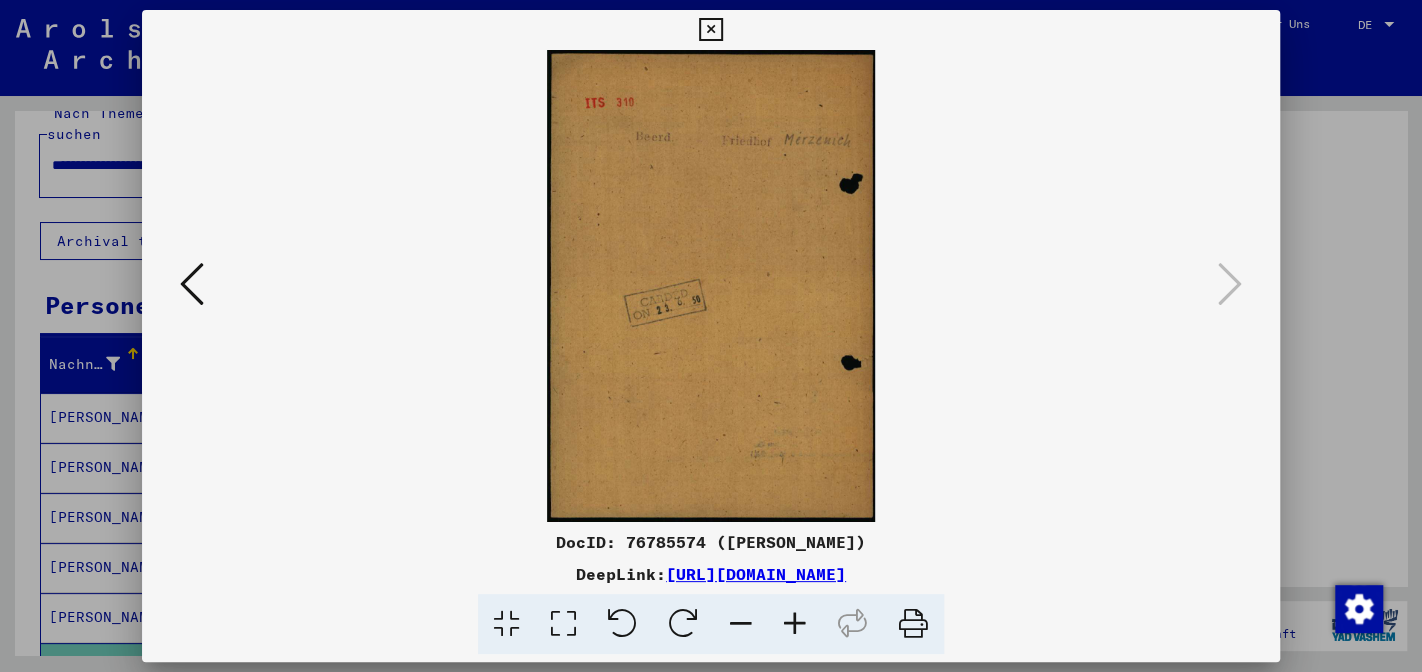 click at bounding box center (710, 30) 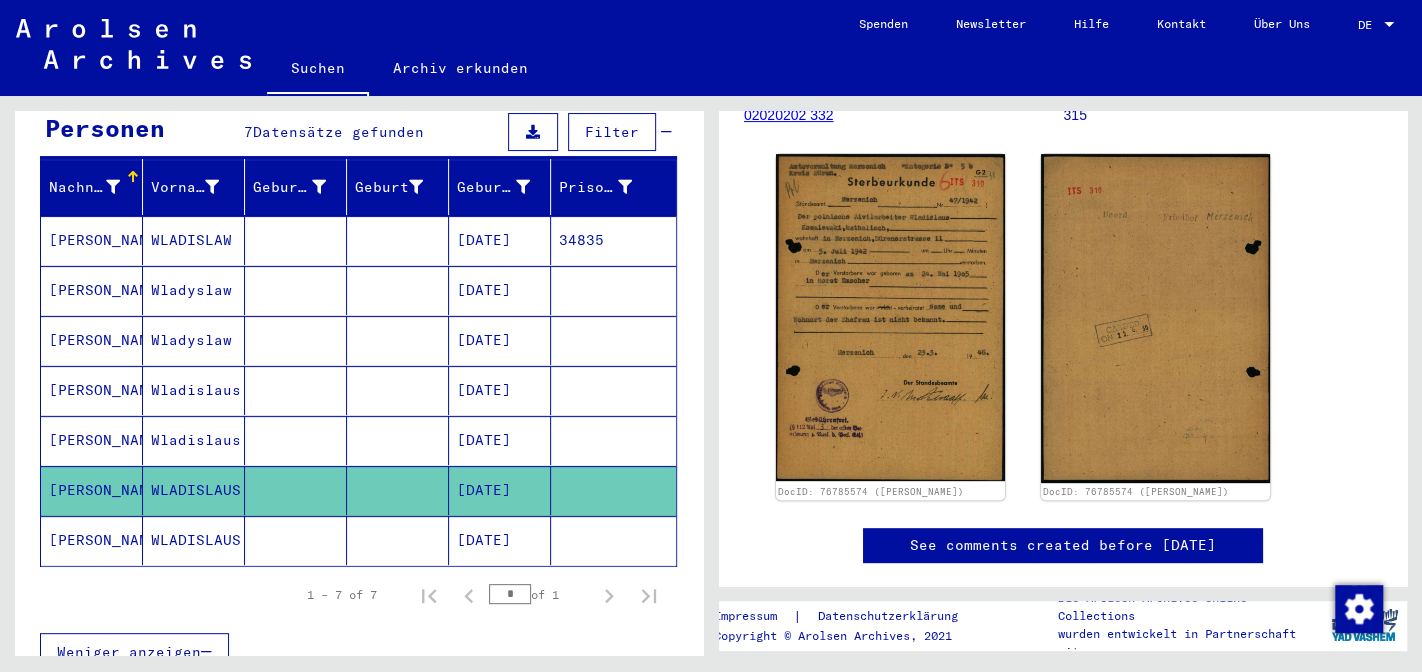 scroll, scrollTop: 243, scrollLeft: 0, axis: vertical 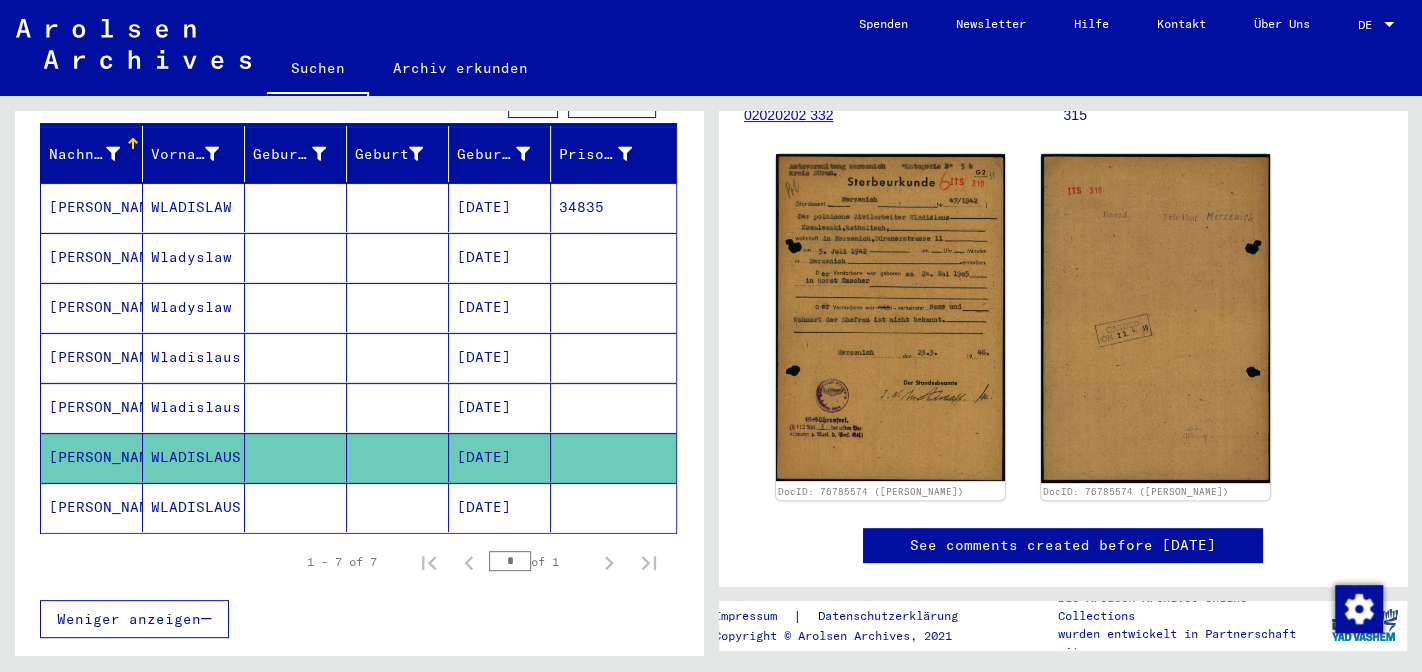 click on "[PERSON_NAME]" 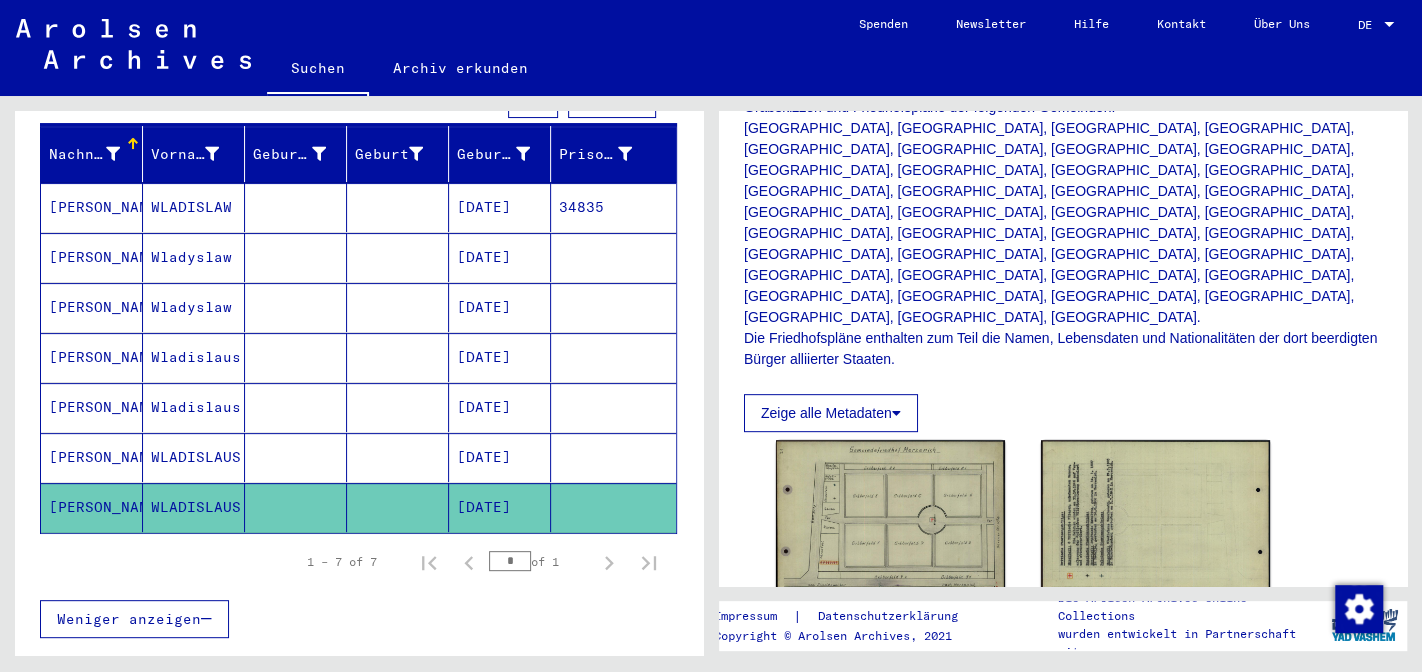 scroll, scrollTop: 420, scrollLeft: 0, axis: vertical 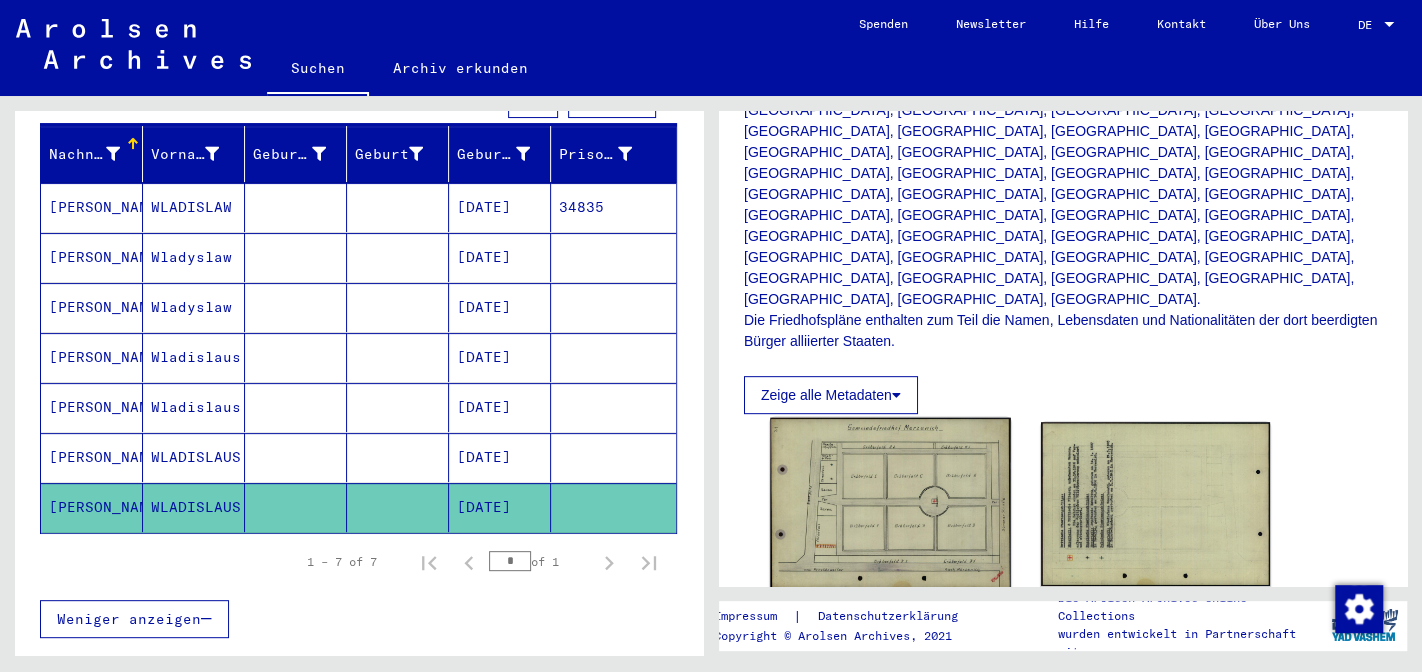 click 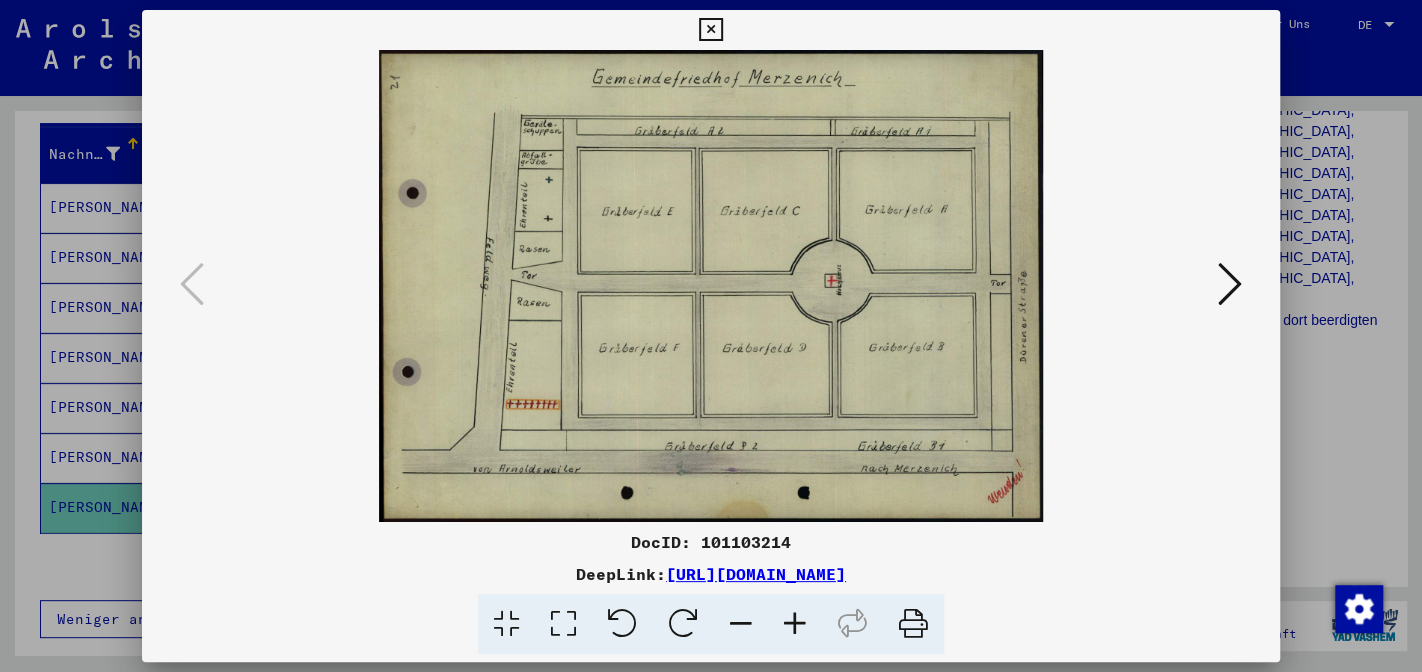 click at bounding box center (1230, 284) 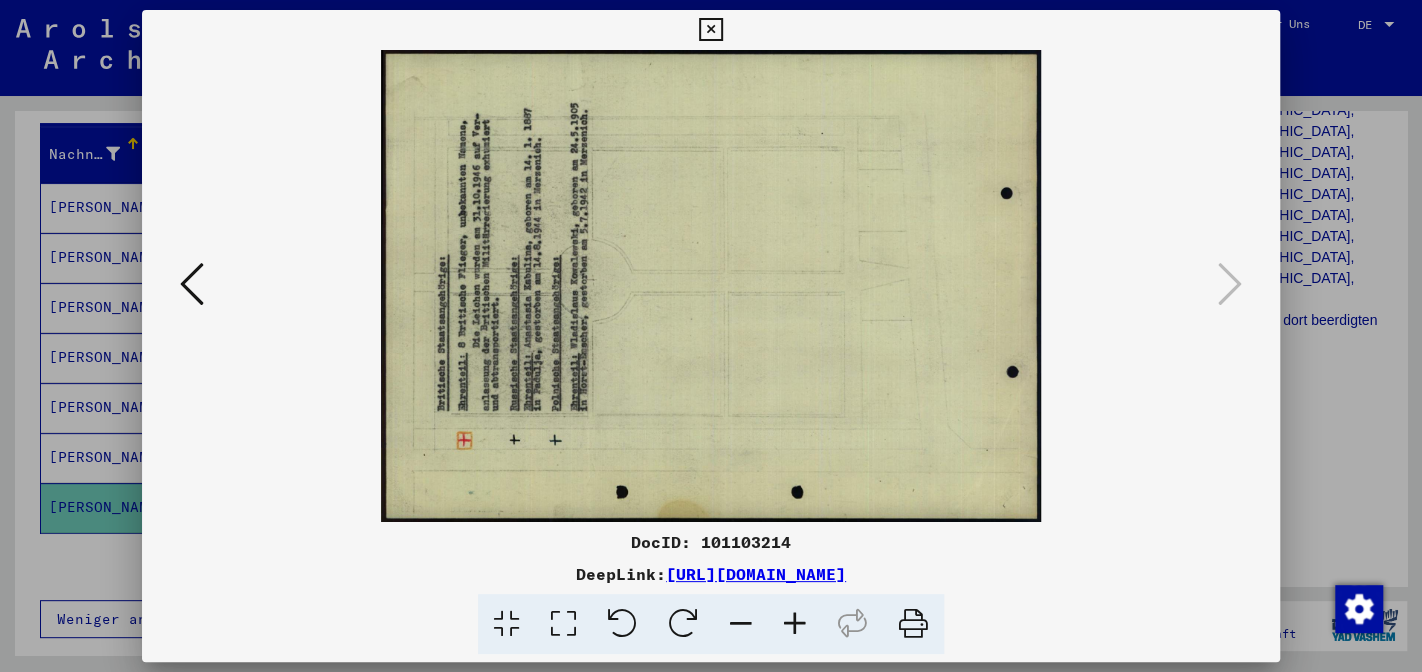 click at bounding box center (683, 624) 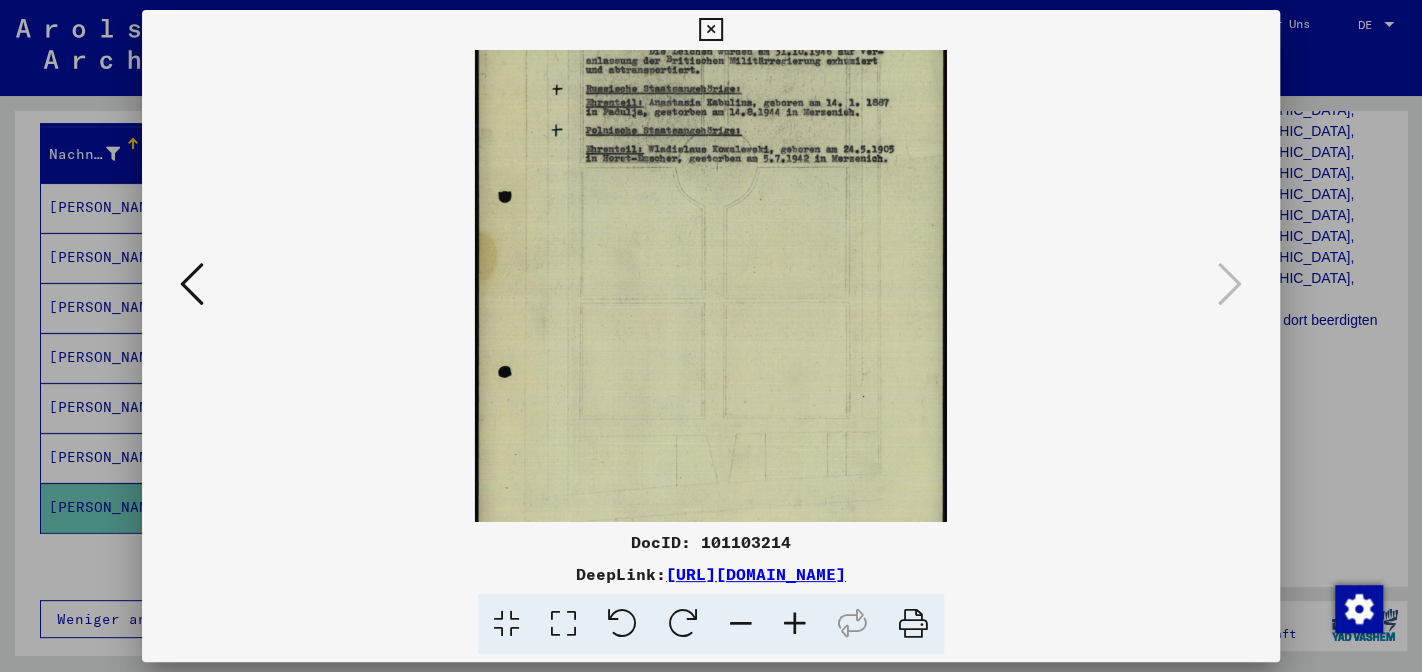 drag, startPoint x: 800, startPoint y: 329, endPoint x: 775, endPoint y: 600, distance: 272.1507 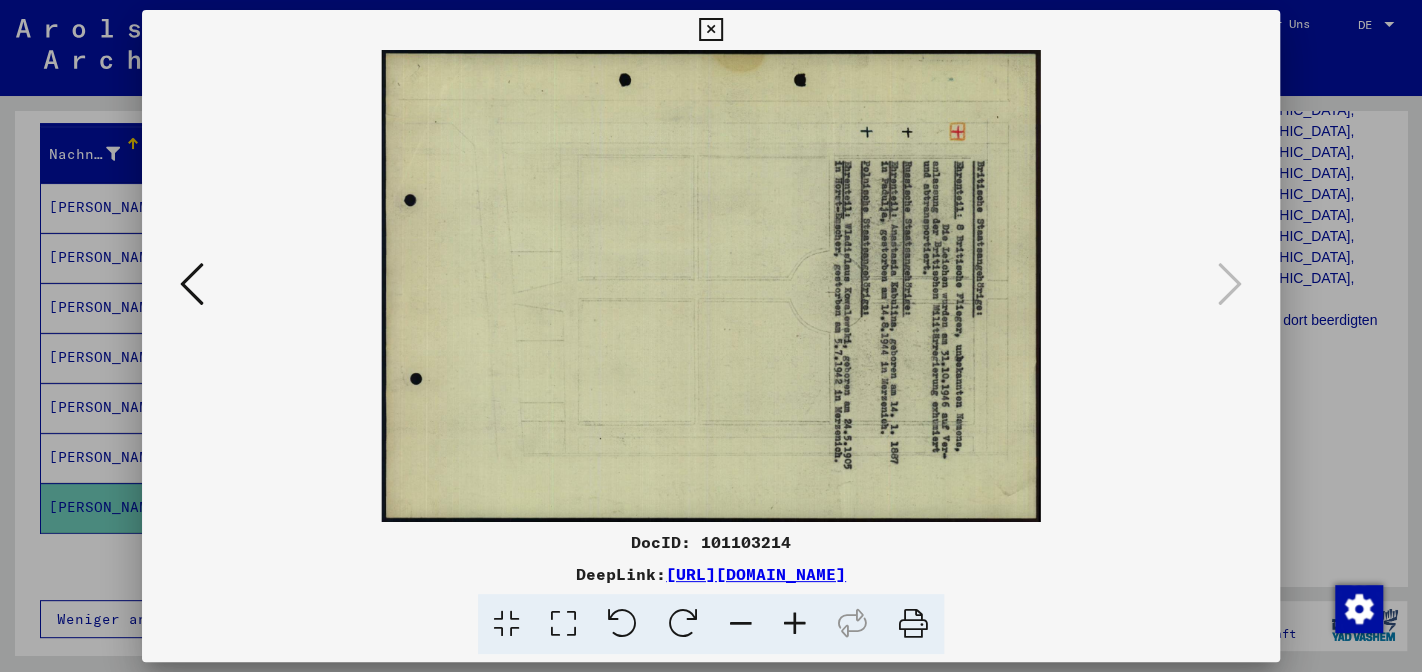 click at bounding box center (622, 624) 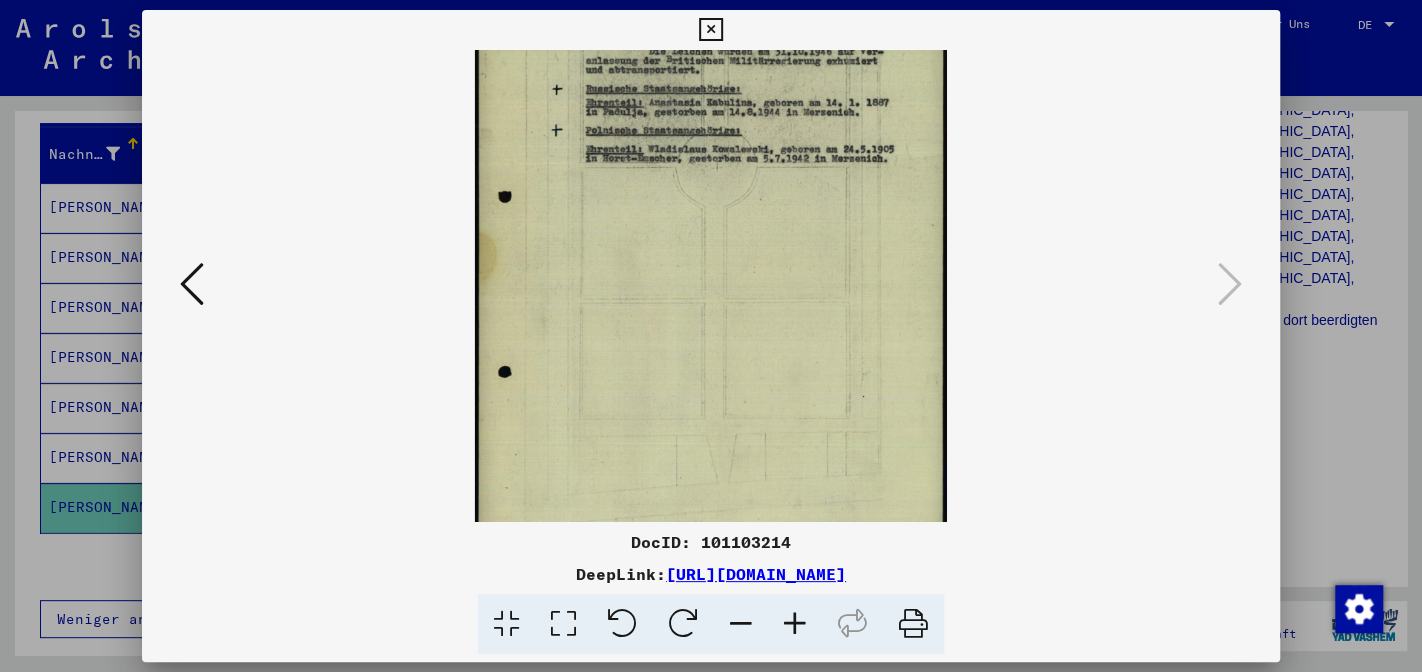 click at bounding box center (795, 624) 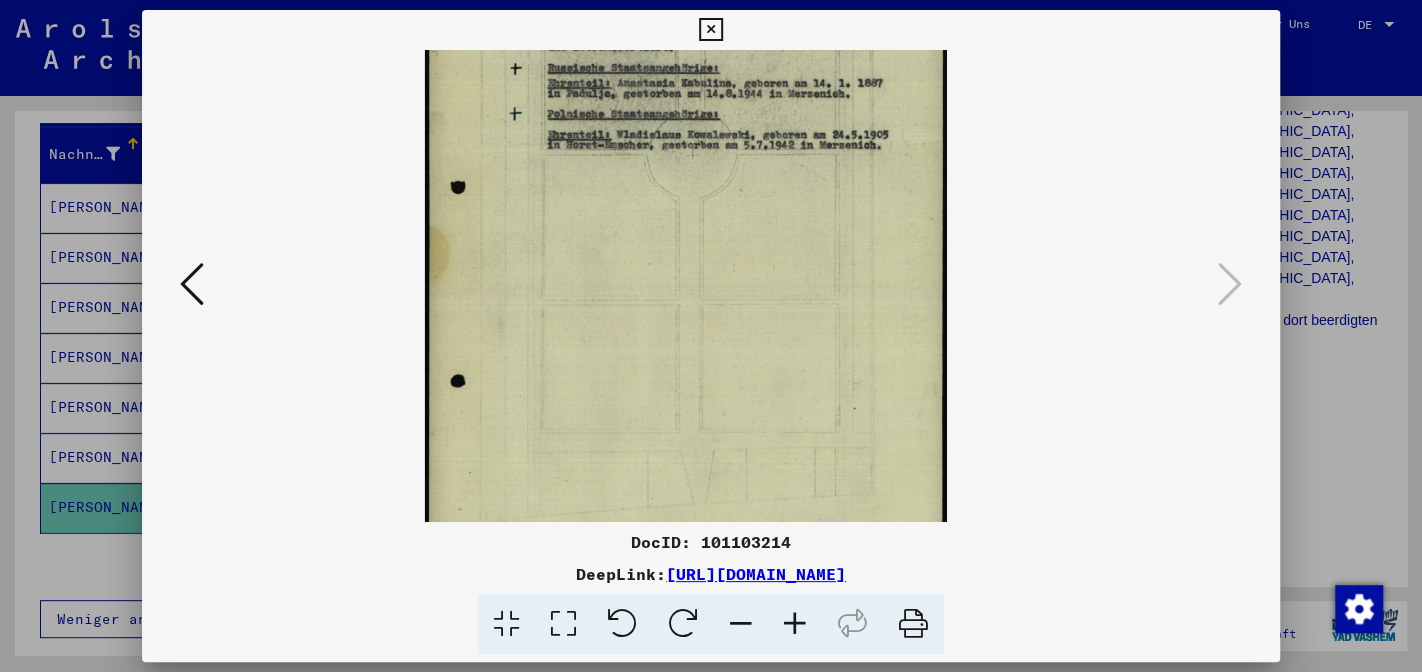 click at bounding box center [795, 624] 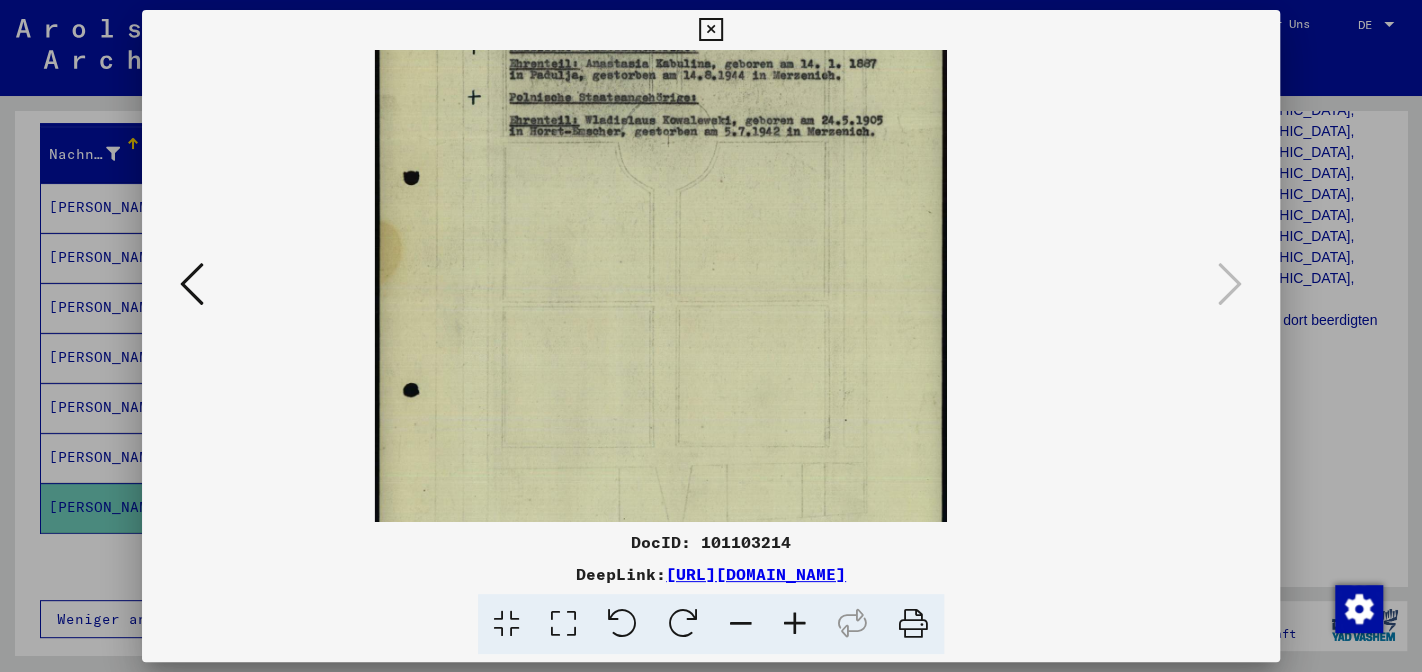 click at bounding box center (795, 624) 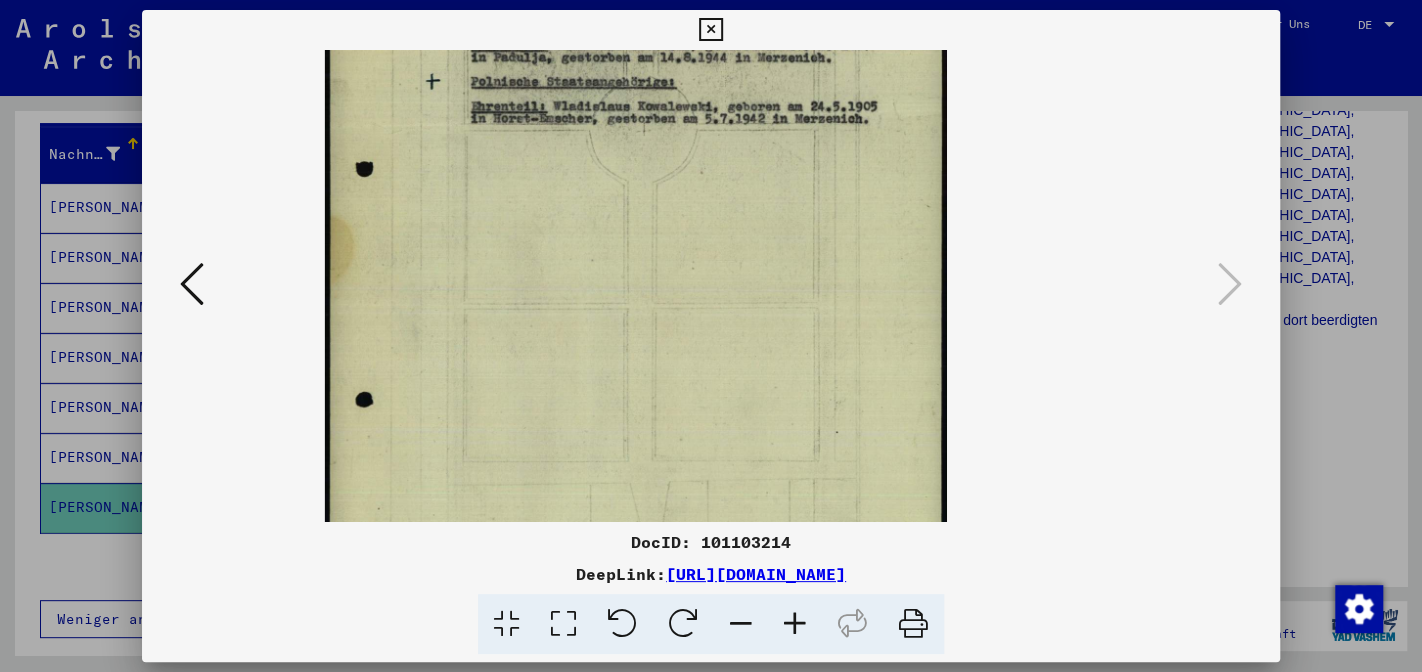 drag, startPoint x: 741, startPoint y: 258, endPoint x: 764, endPoint y: 402, distance: 145.82524 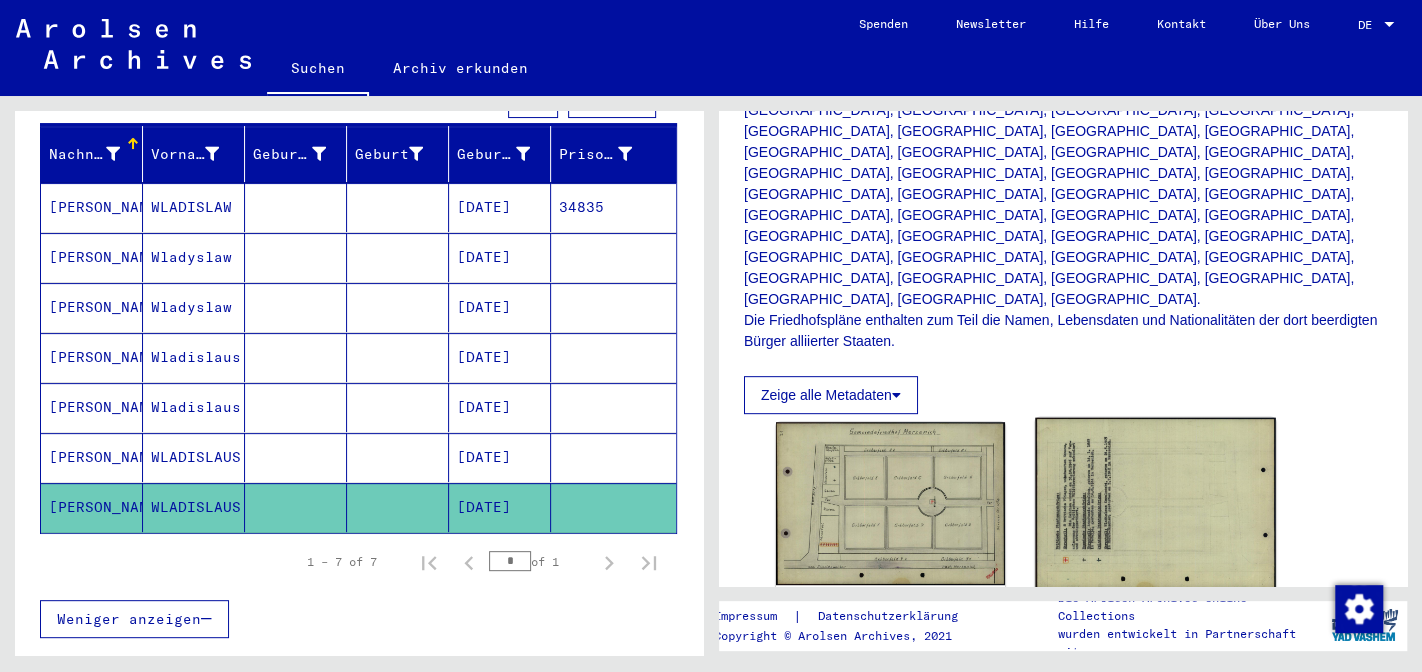 click 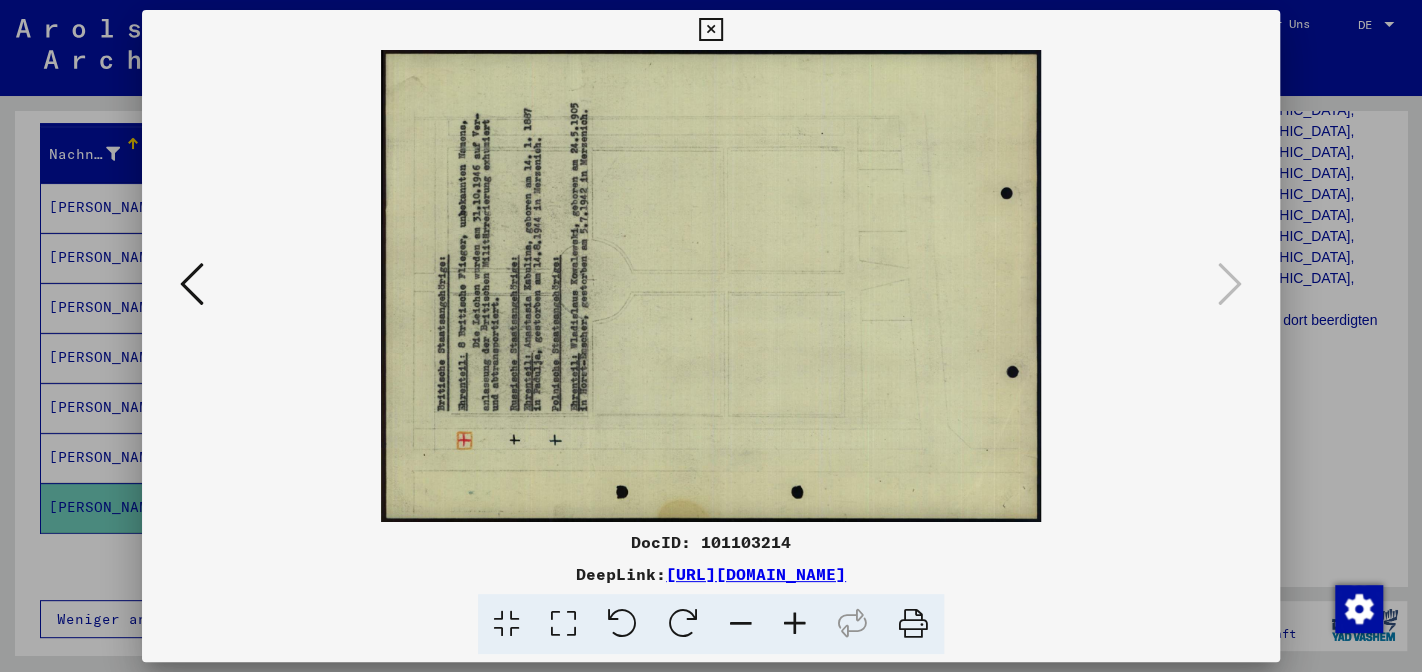 click at bounding box center (683, 624) 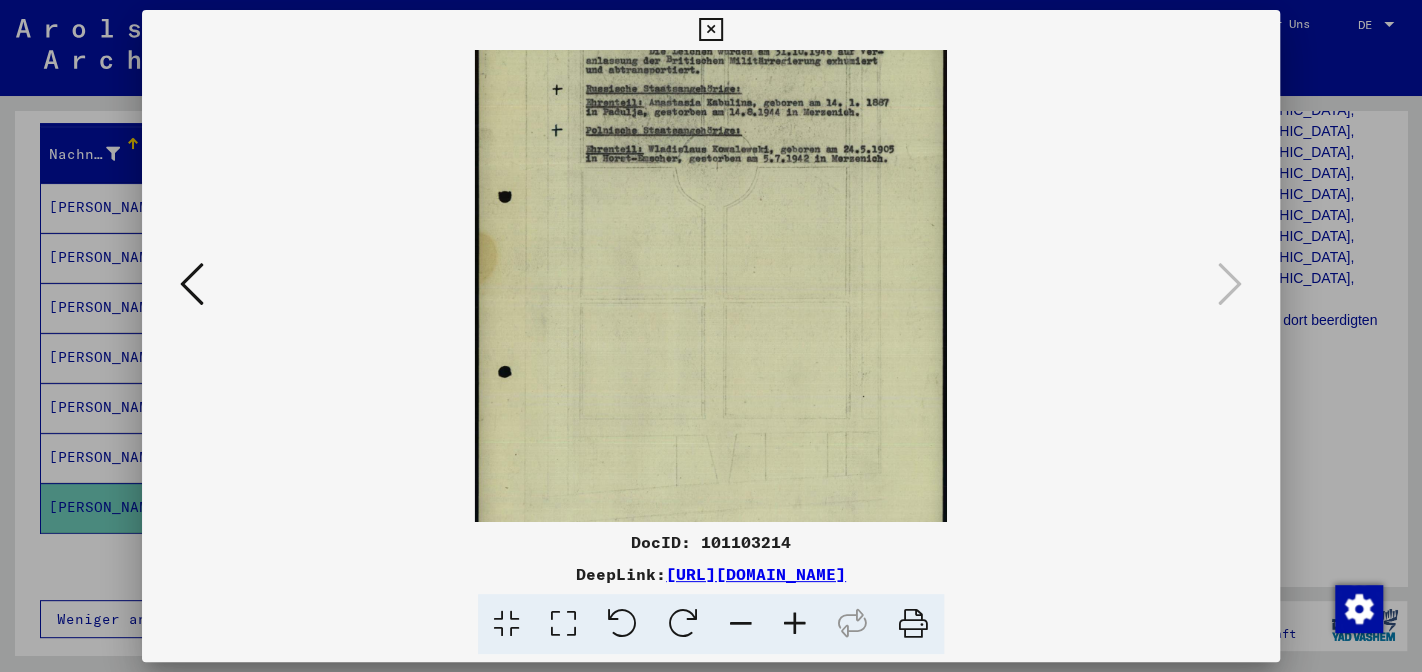 click at bounding box center (795, 624) 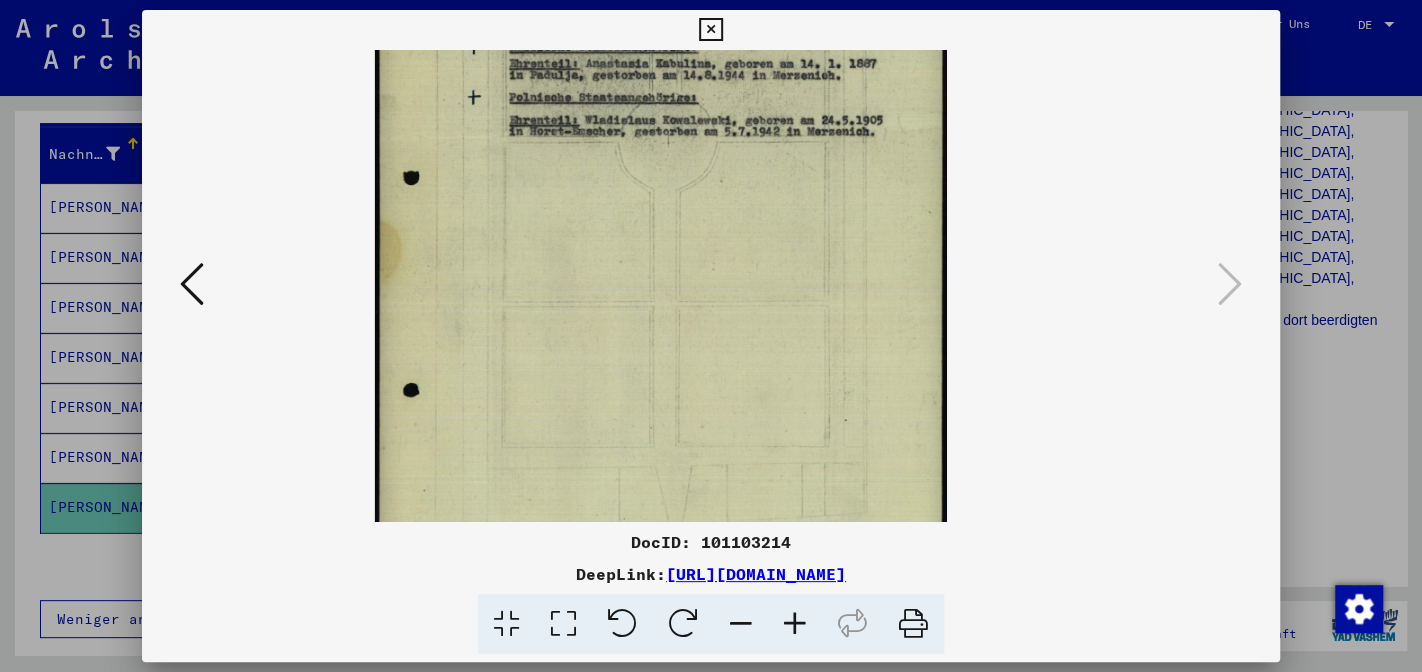 click at bounding box center (795, 624) 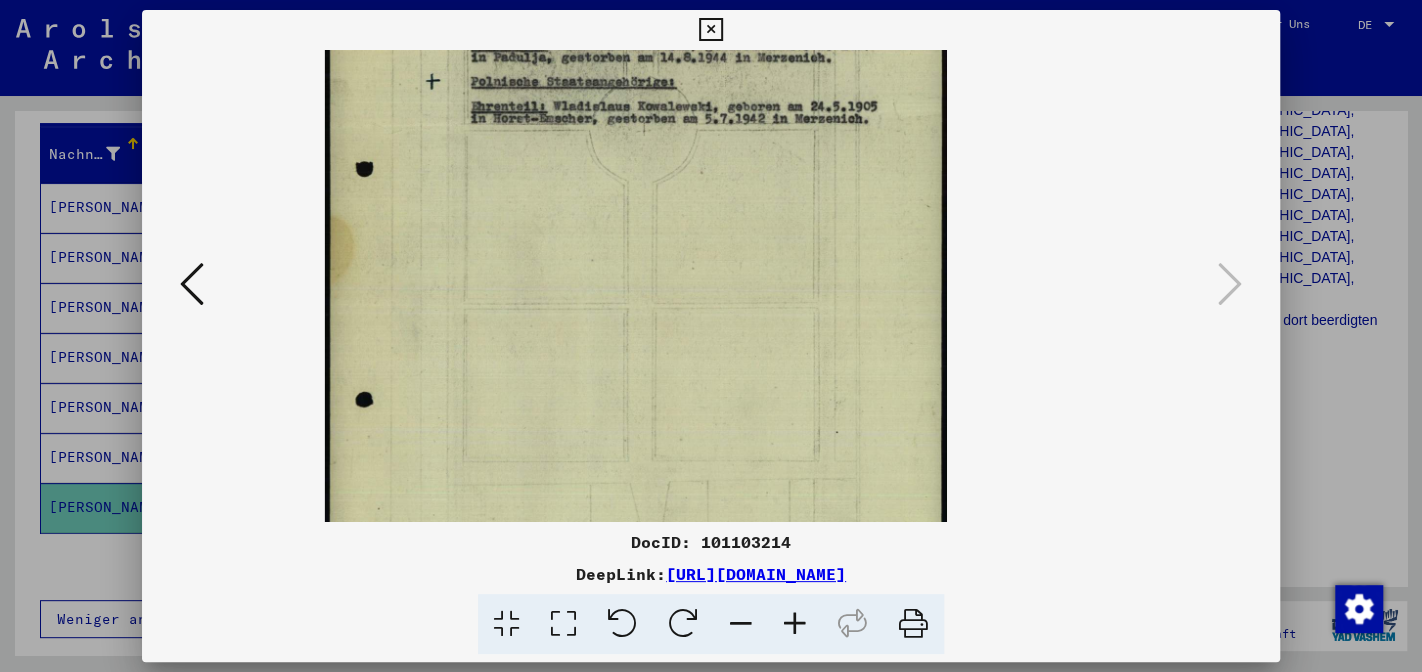 drag, startPoint x: 165, startPoint y: 276, endPoint x: 187, endPoint y: 276, distance: 22 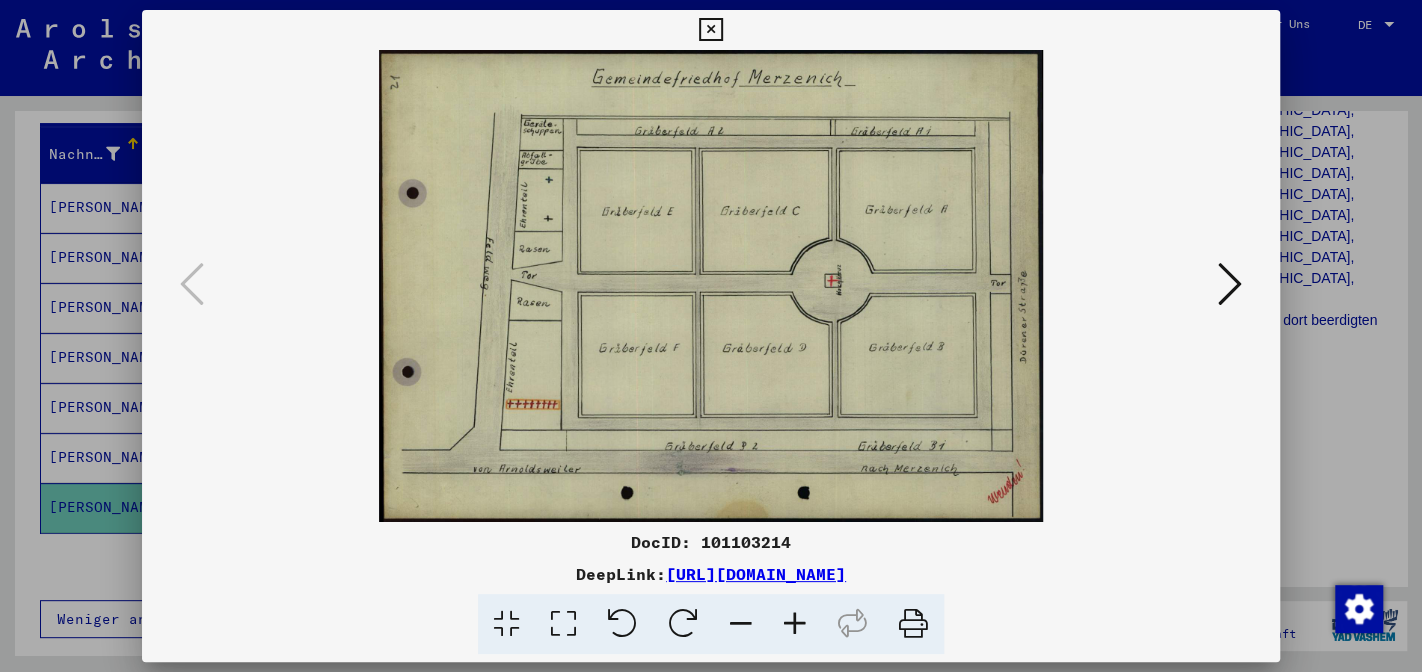 click at bounding box center (710, 30) 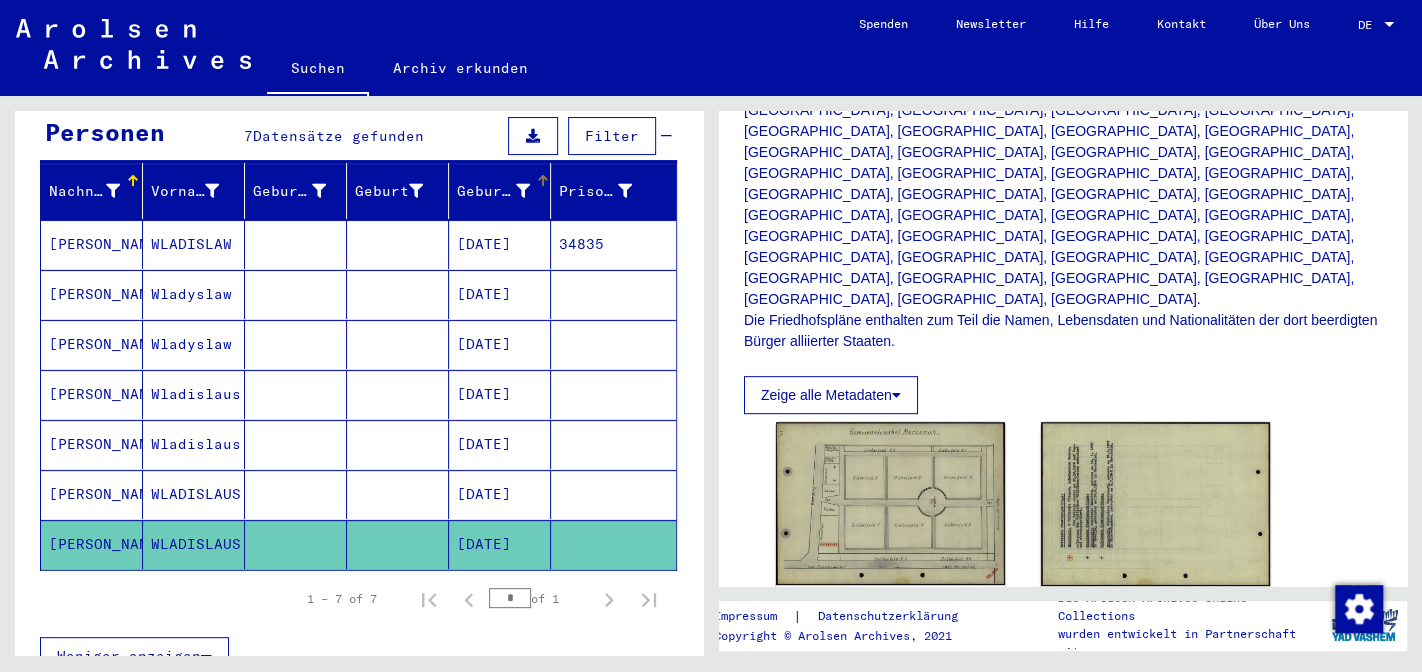 scroll, scrollTop: 210, scrollLeft: 0, axis: vertical 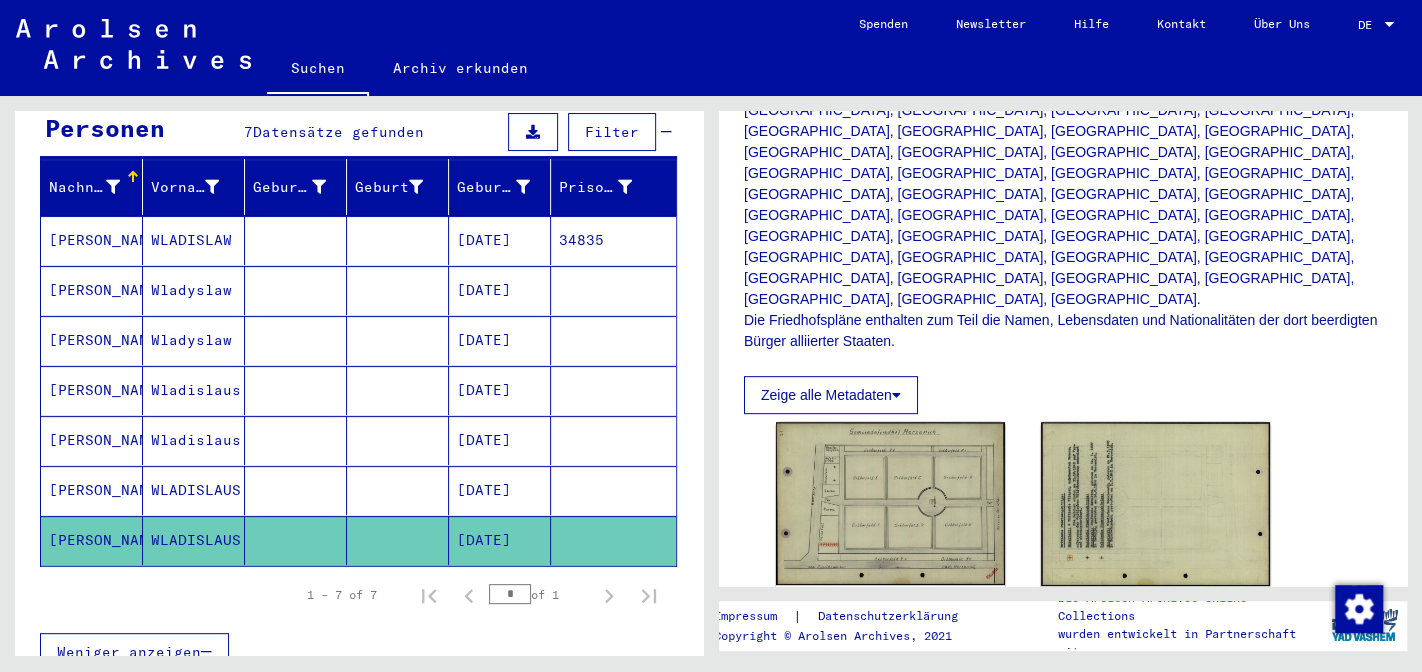 click on "[PERSON_NAME]" at bounding box center (92, 440) 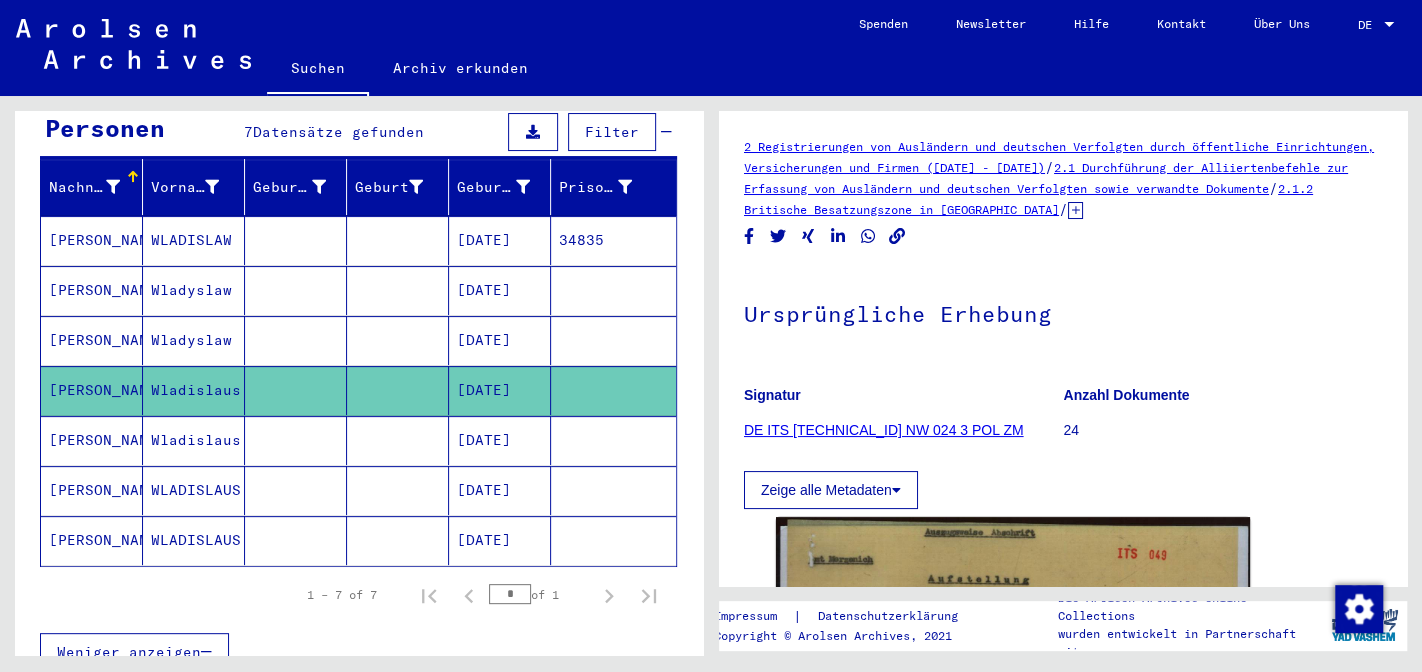click on "[PERSON_NAME]" at bounding box center [92, 490] 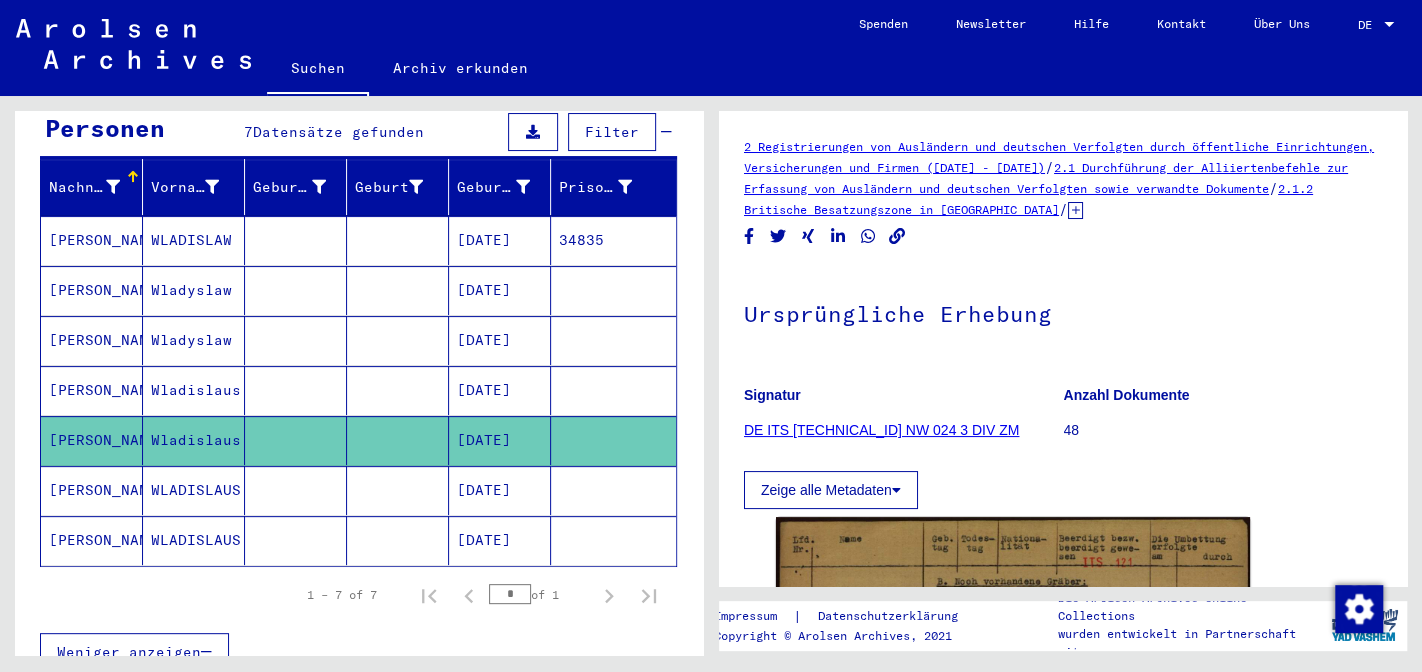 click on "[PERSON_NAME]" at bounding box center (92, 540) 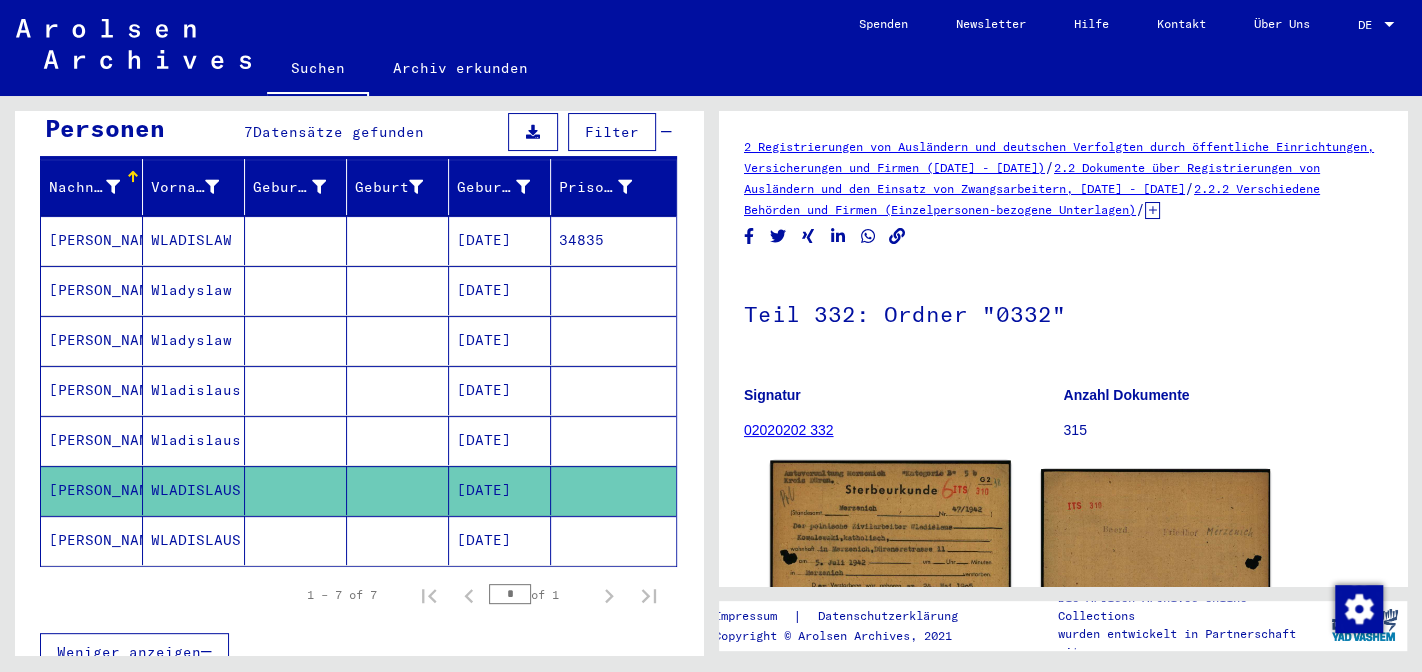 scroll, scrollTop: 210, scrollLeft: 0, axis: vertical 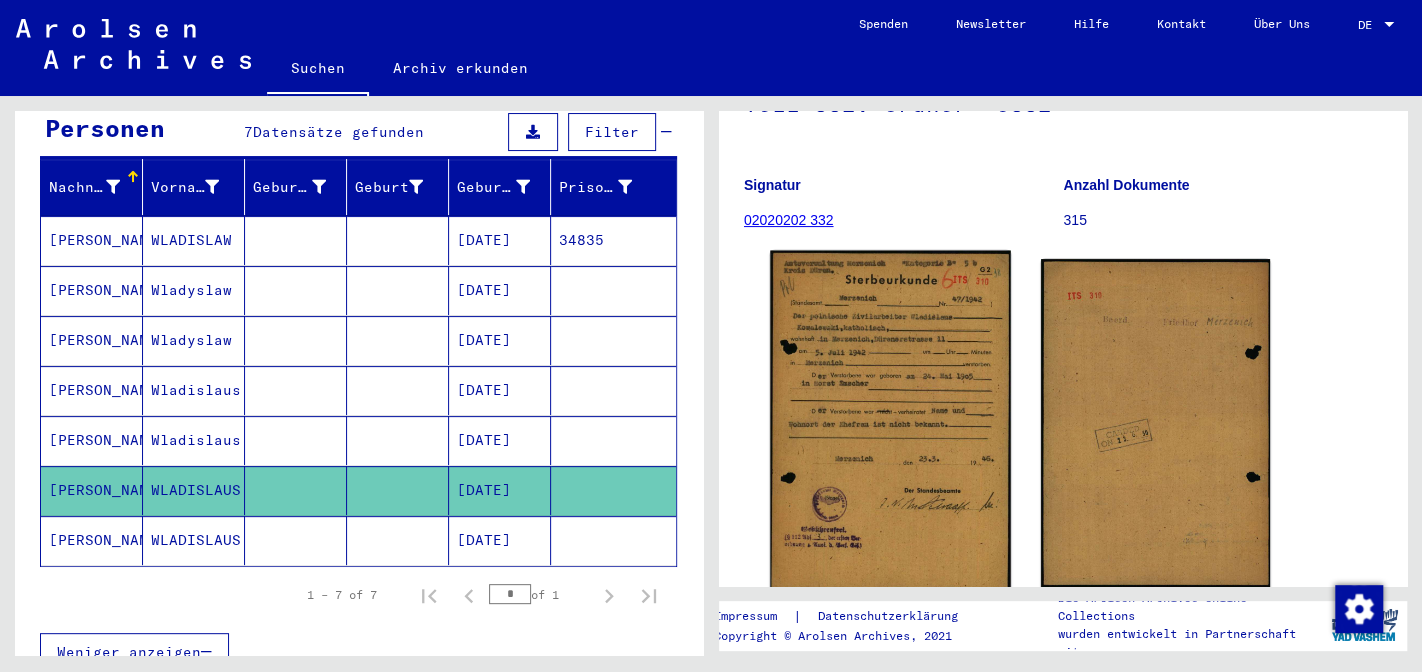 click 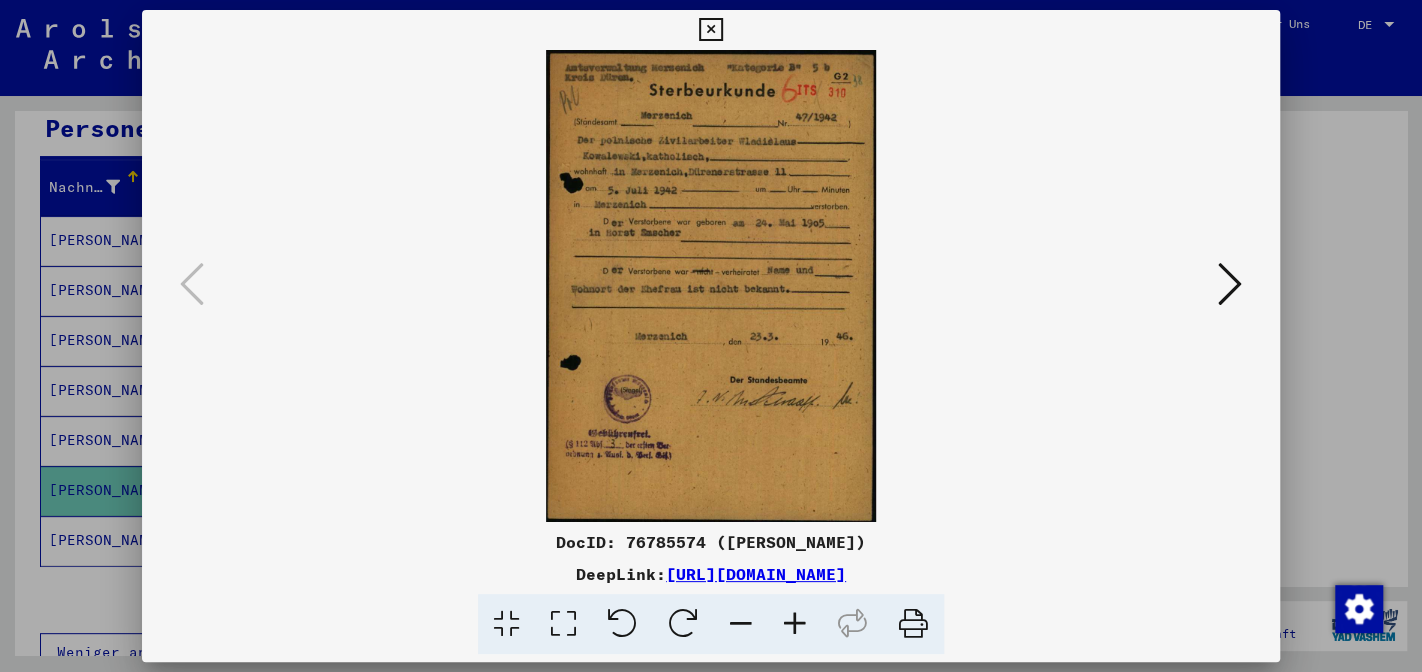 click at bounding box center (795, 624) 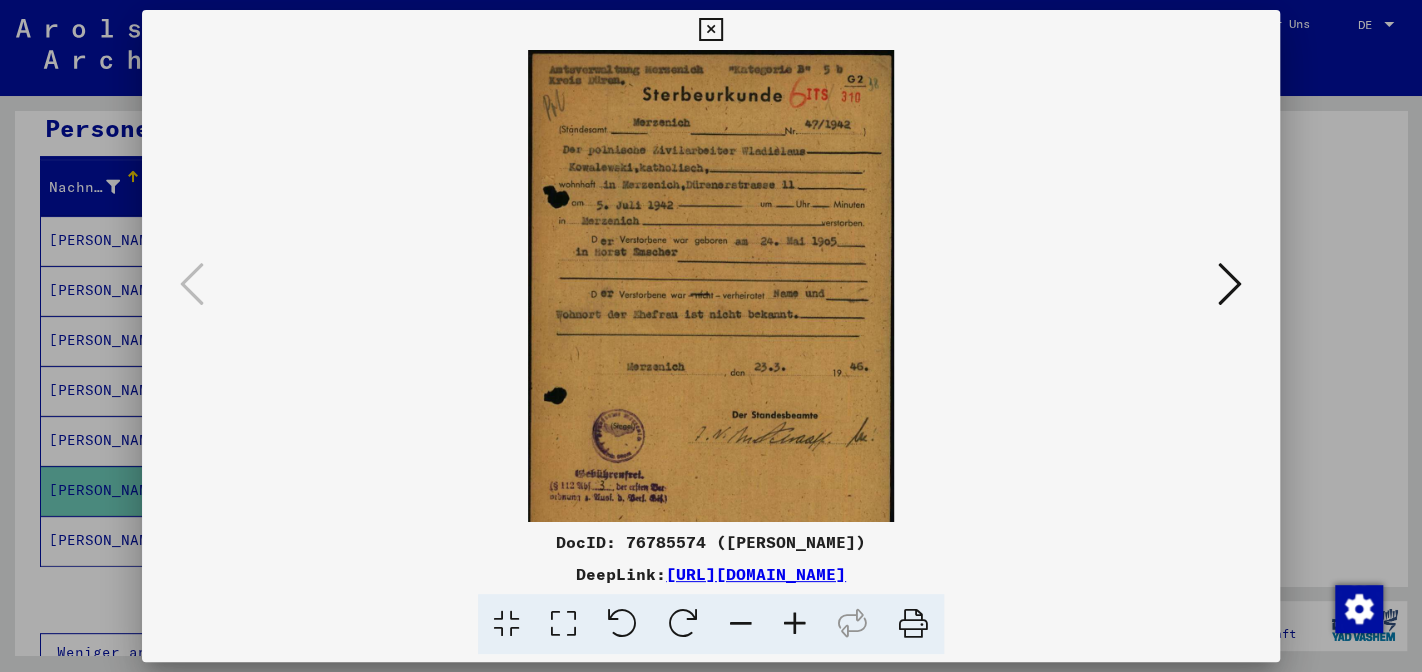 click at bounding box center (795, 624) 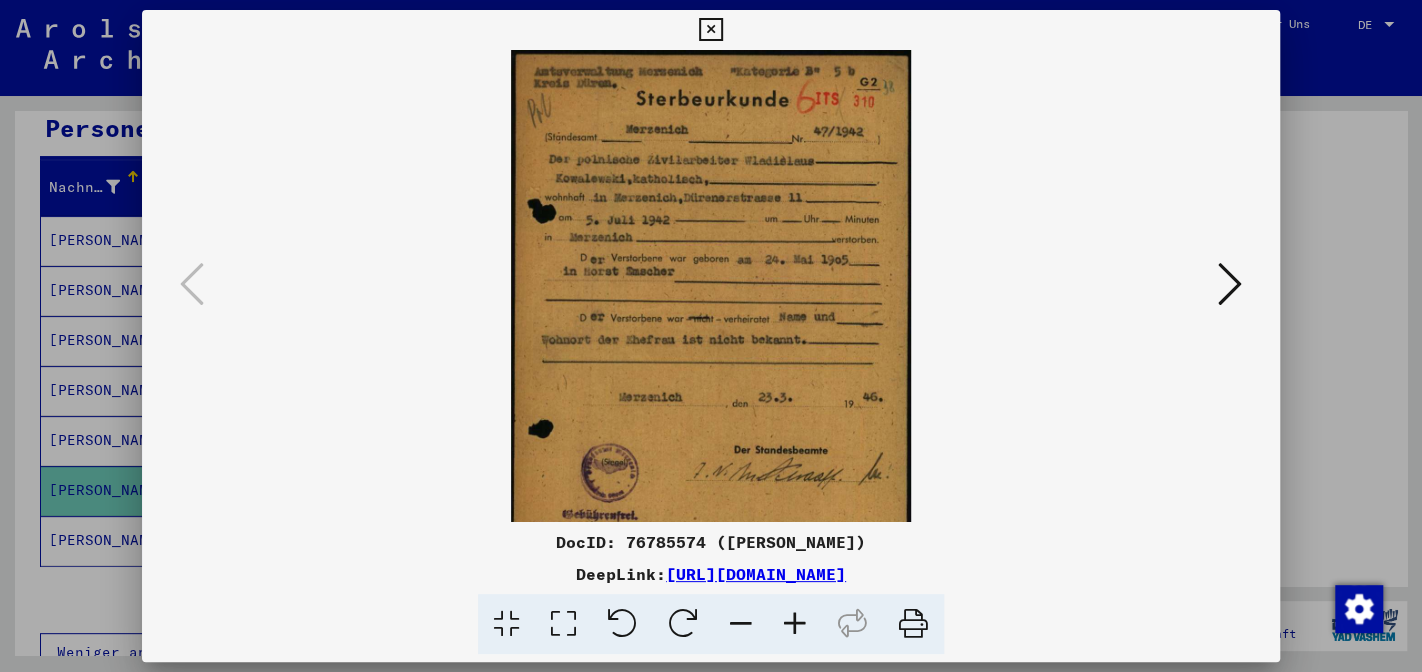 click at bounding box center (795, 624) 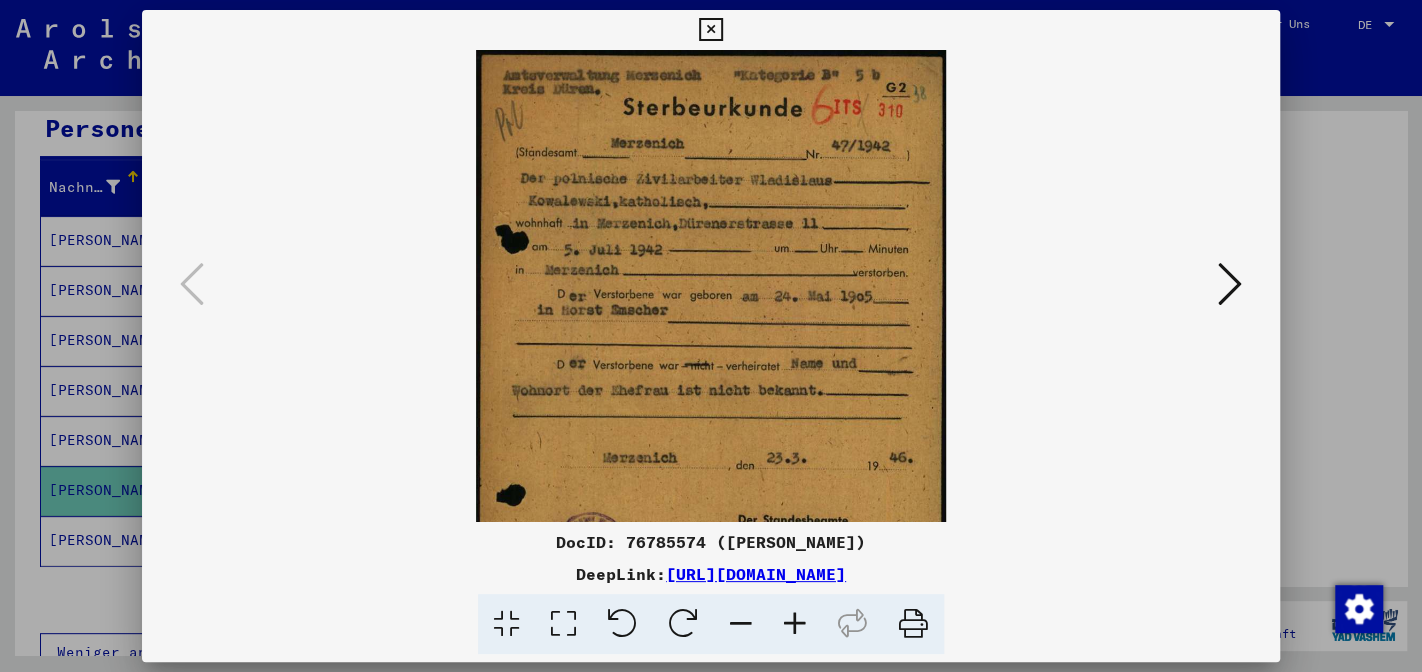 click at bounding box center (795, 624) 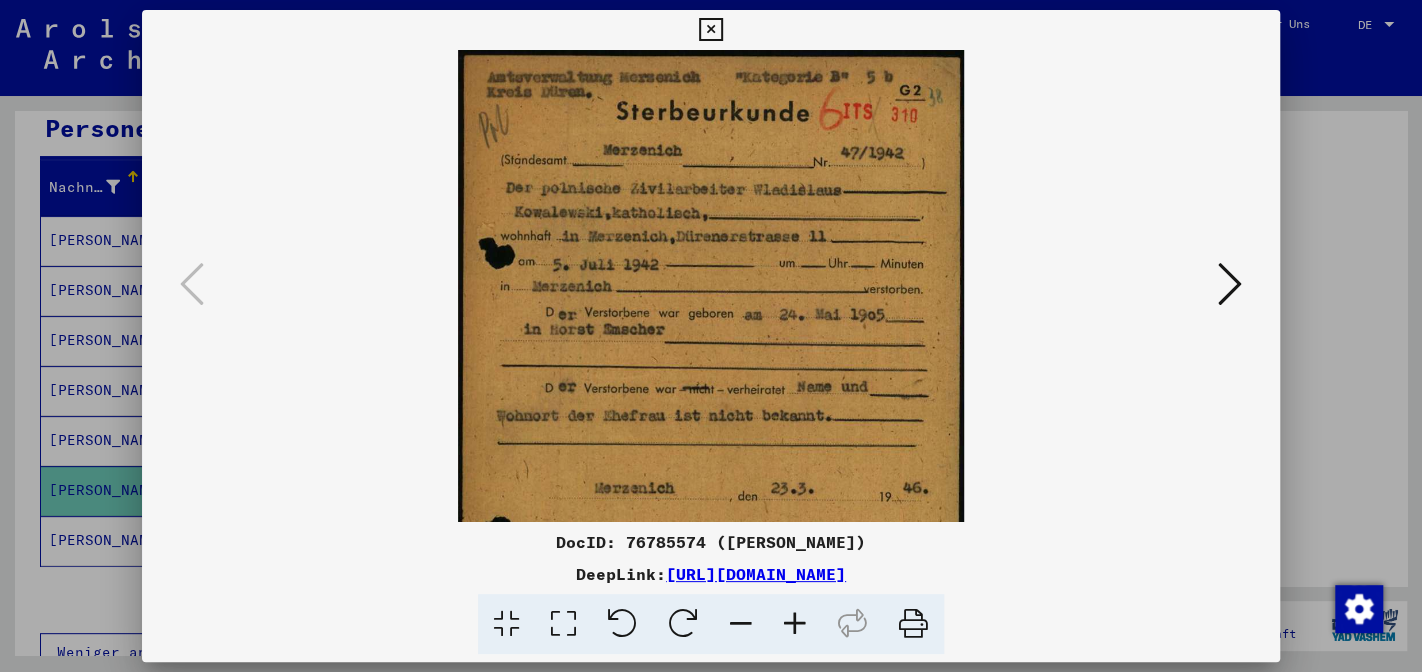 click at bounding box center (795, 624) 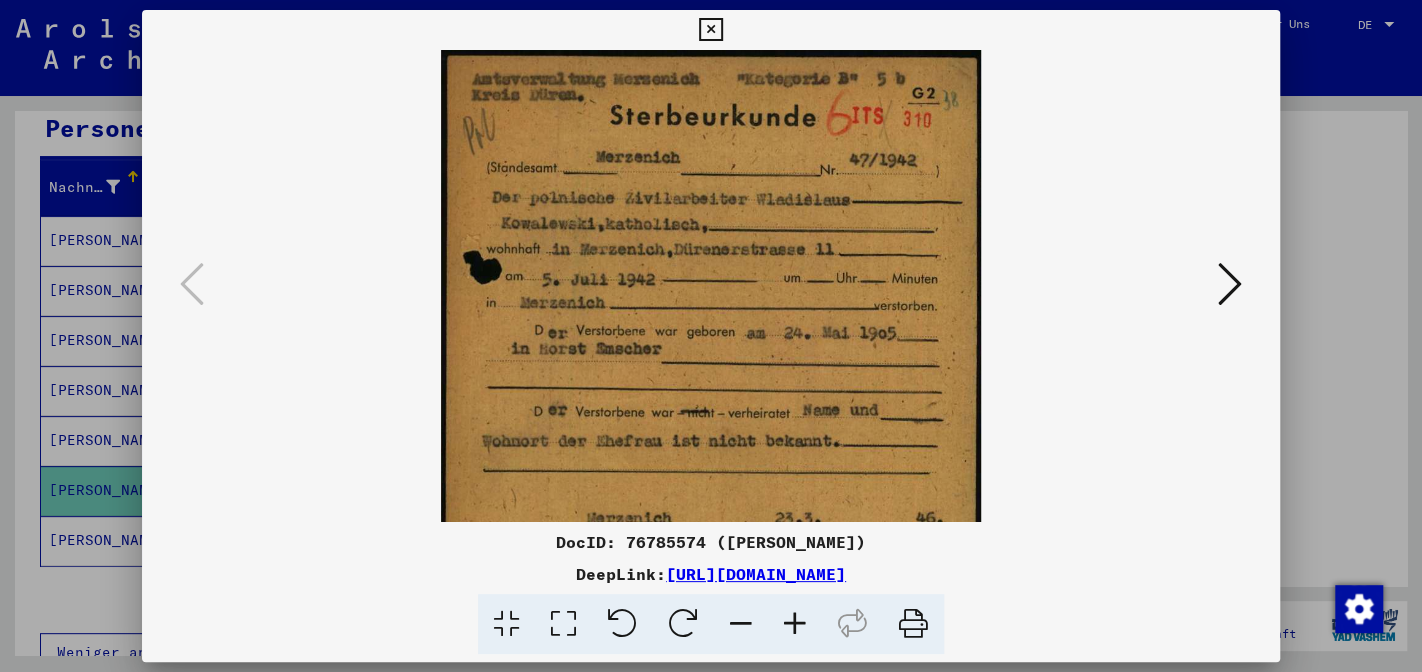 click at bounding box center (795, 624) 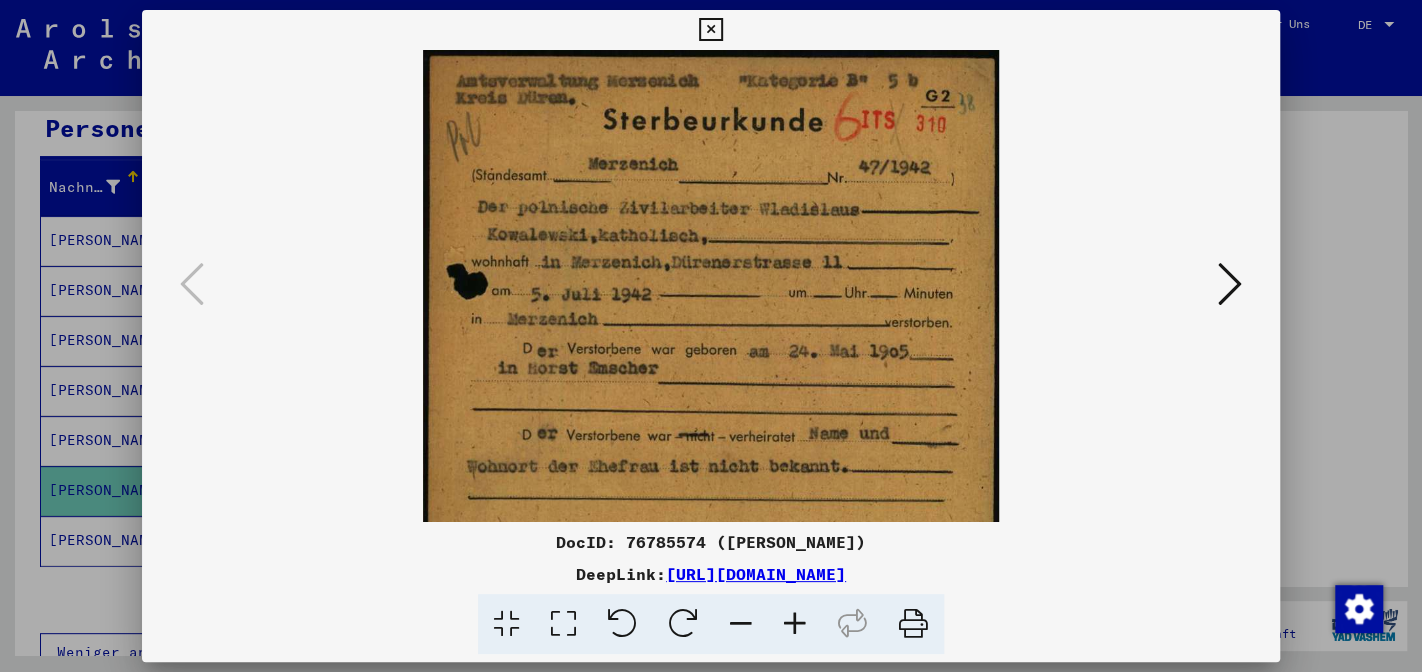 click at bounding box center [795, 624] 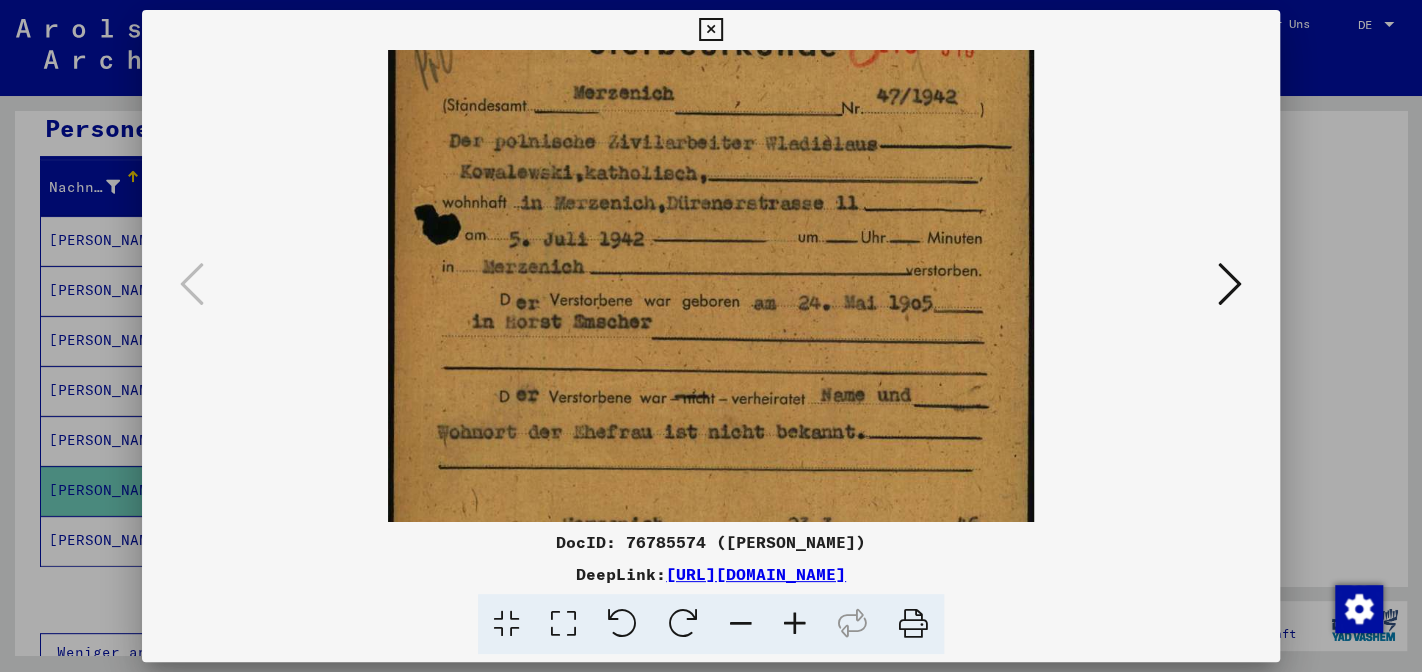 scroll, scrollTop: 131, scrollLeft: 0, axis: vertical 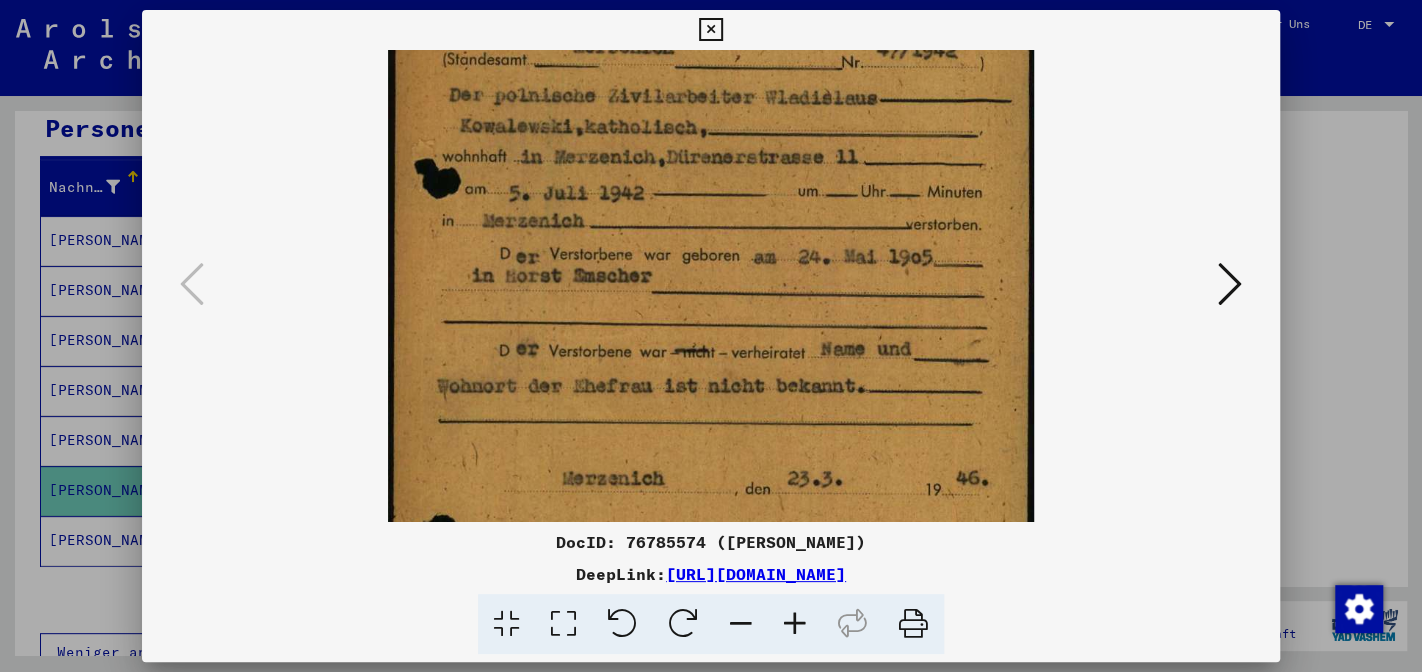 drag, startPoint x: 785, startPoint y: 449, endPoint x: 830, endPoint y: 318, distance: 138.51353 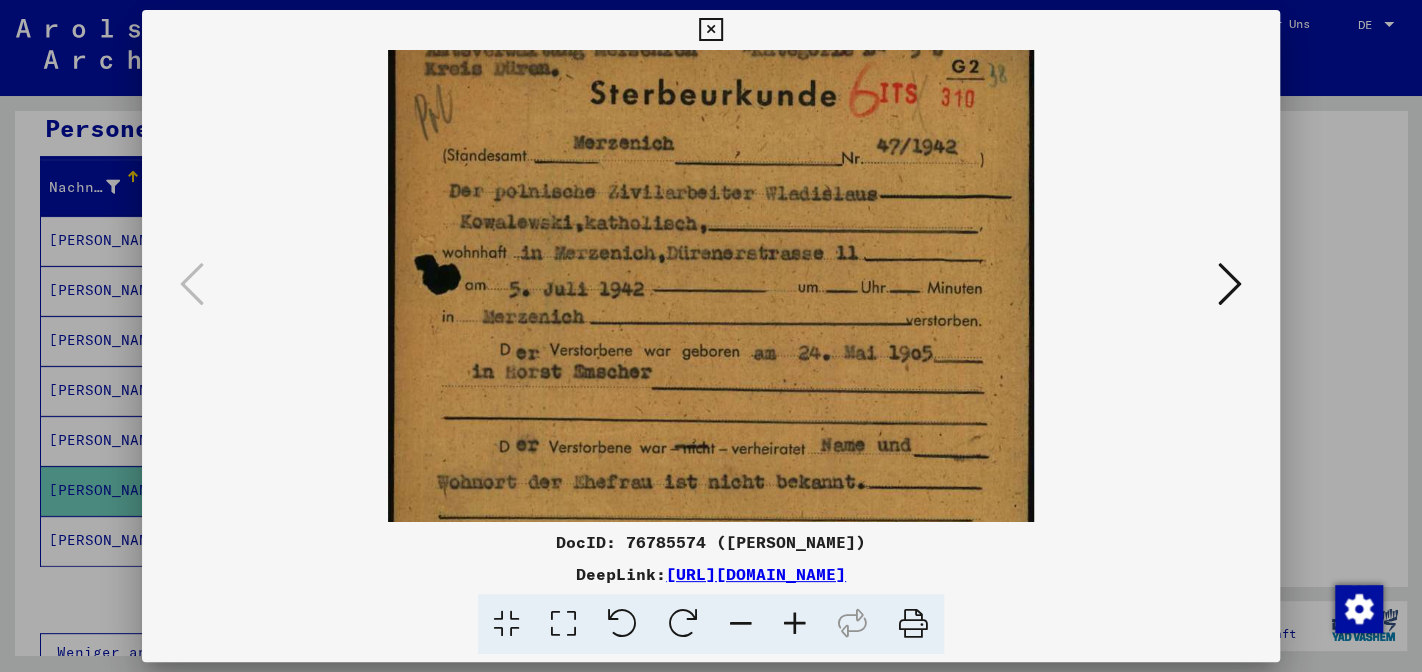 scroll, scrollTop: 37, scrollLeft: 0, axis: vertical 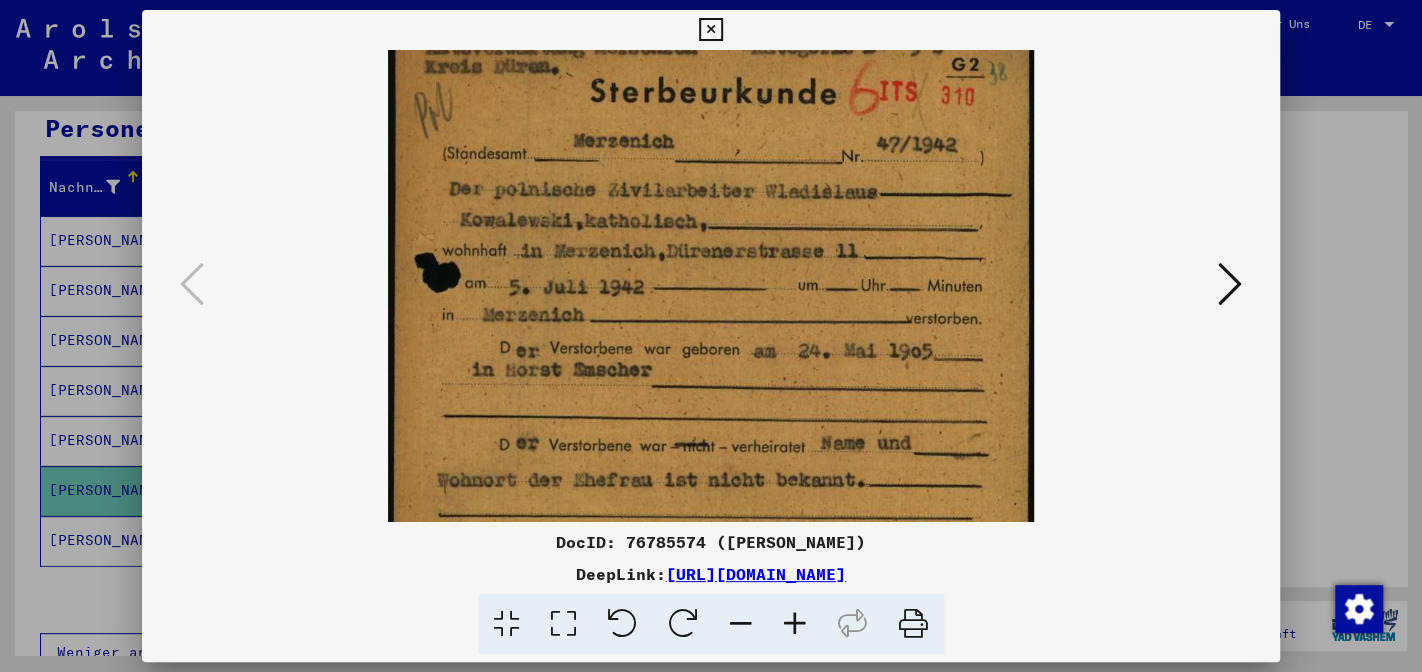 drag, startPoint x: 664, startPoint y: 216, endPoint x: 668, endPoint y: 318, distance: 102.0784 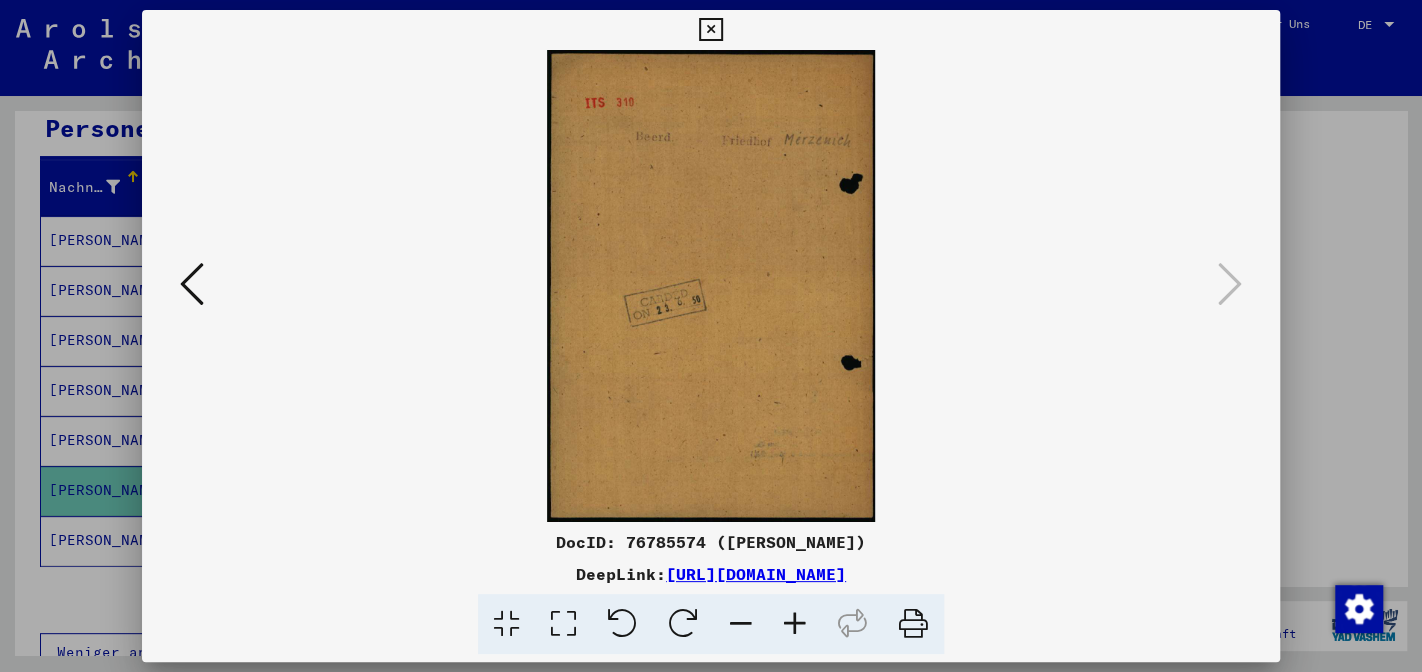 scroll, scrollTop: 0, scrollLeft: 0, axis: both 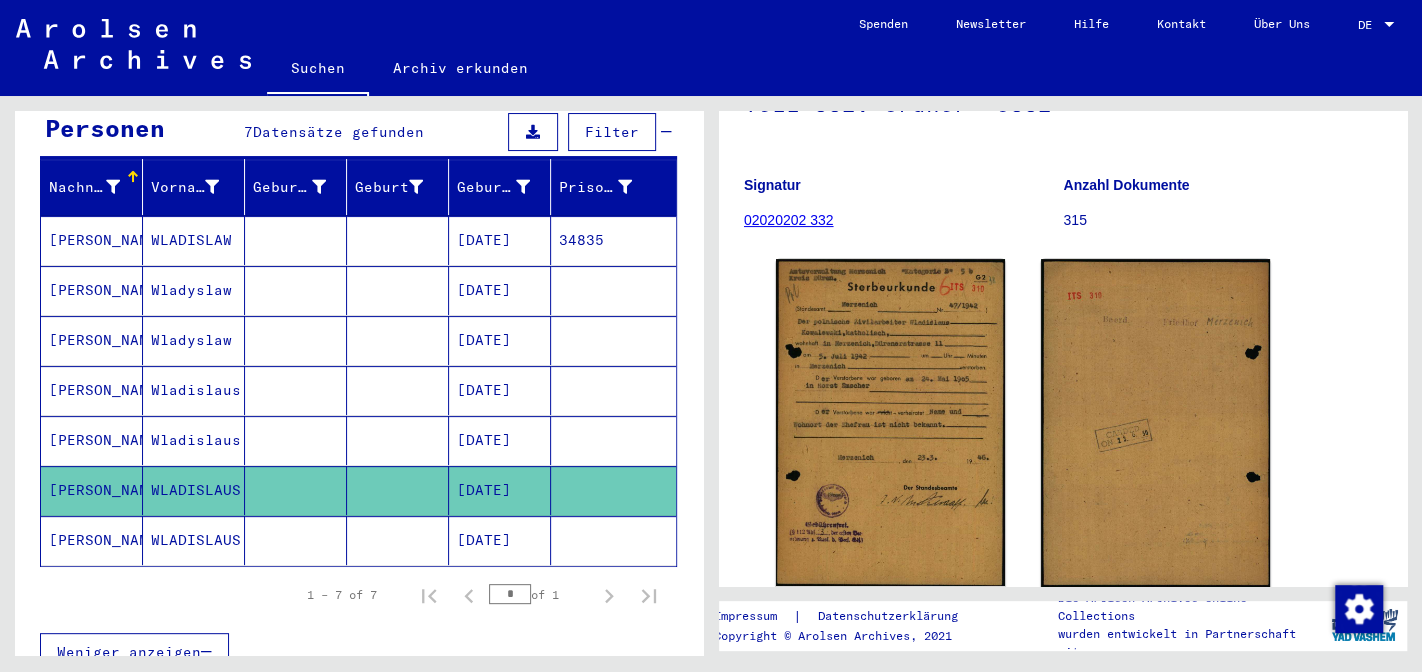 click on "[PERSON_NAME]" 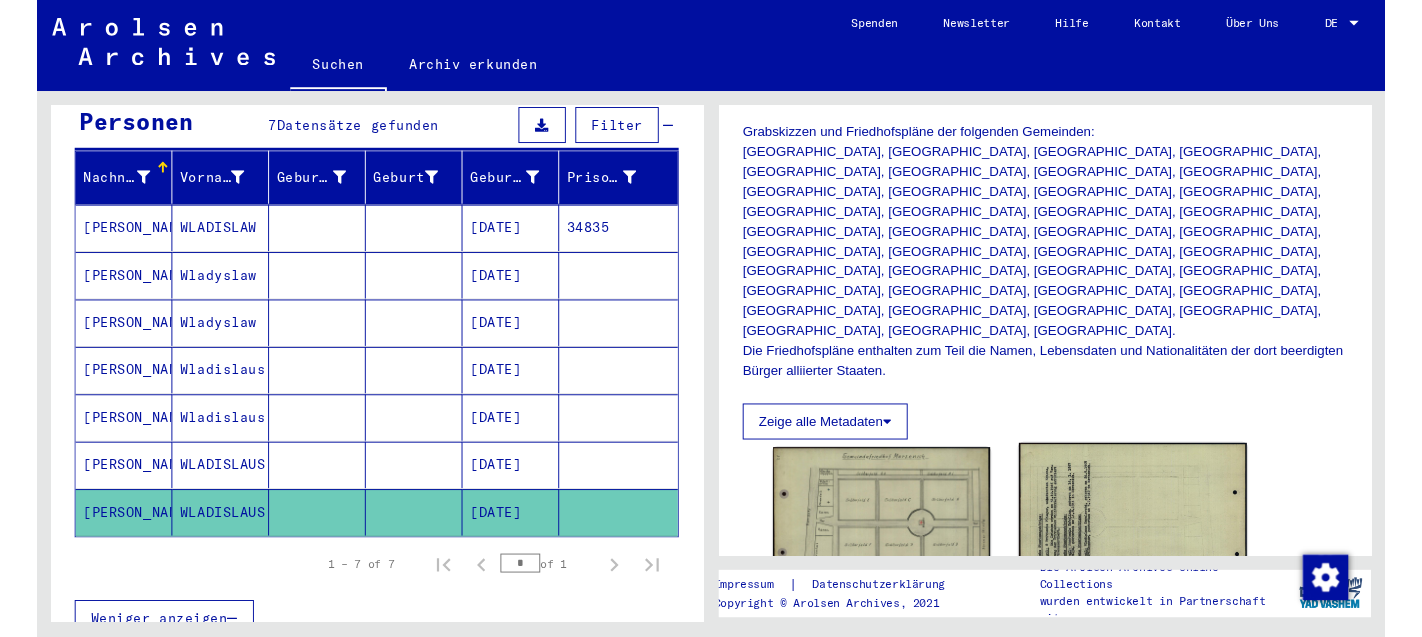 scroll, scrollTop: 420, scrollLeft: 0, axis: vertical 